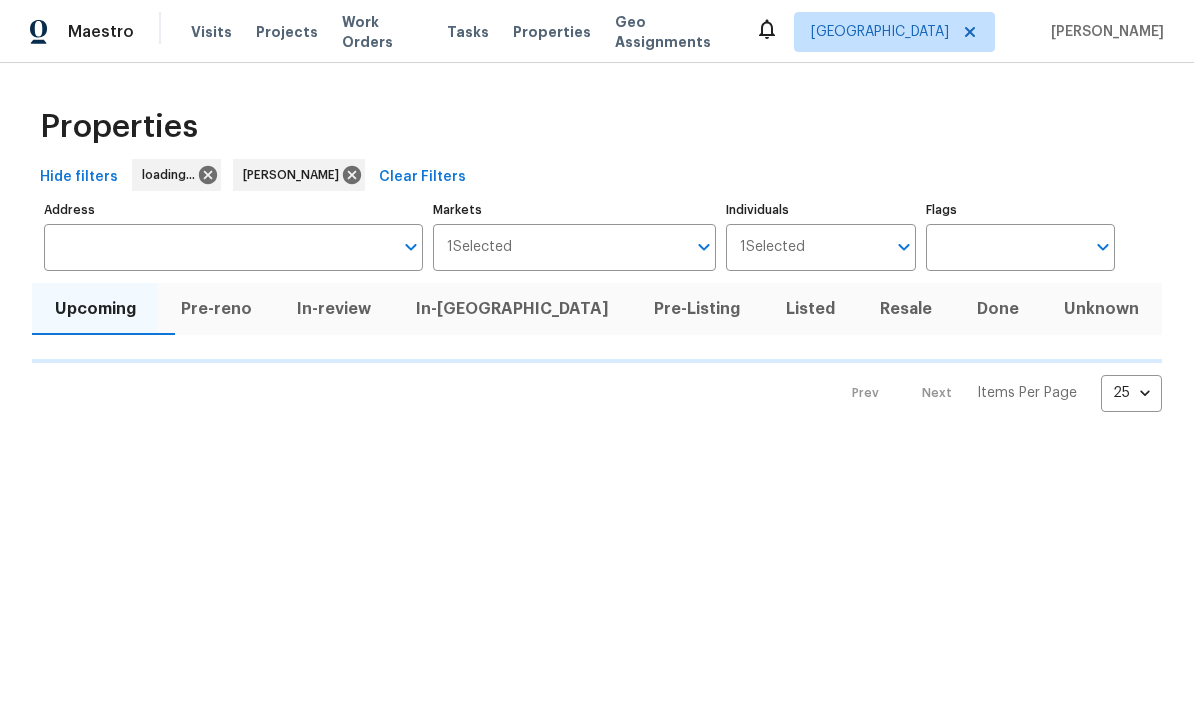 scroll, scrollTop: 0, scrollLeft: 0, axis: both 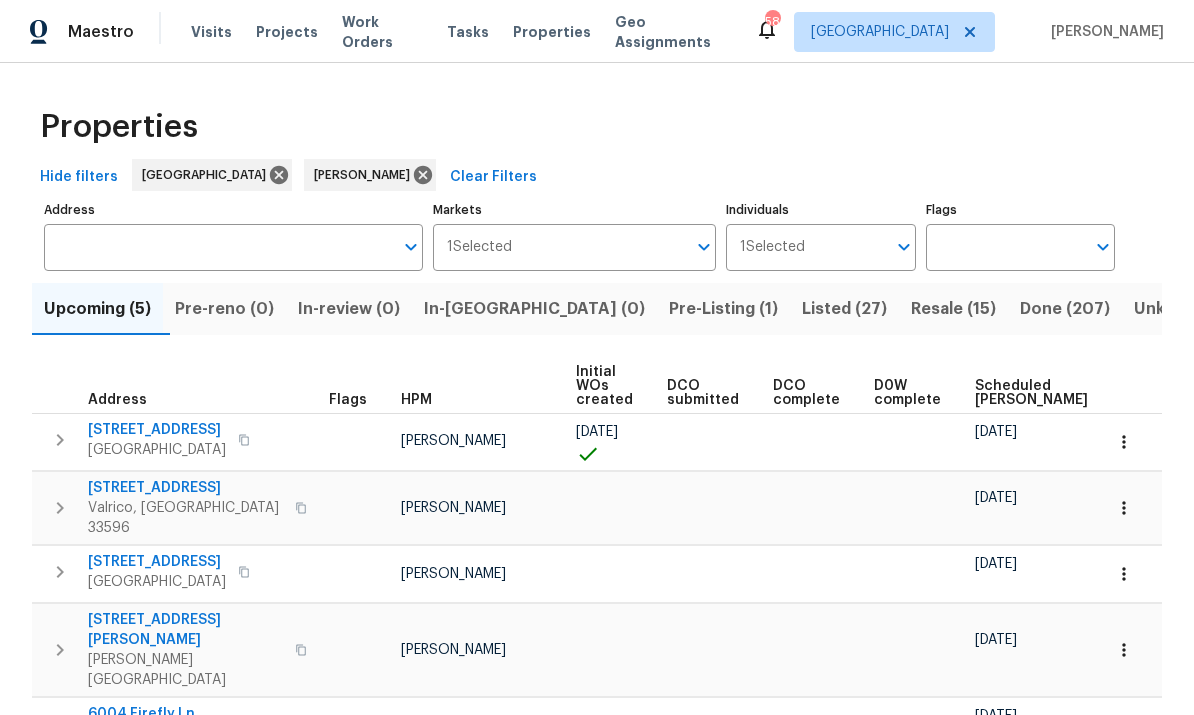 click on "Scheduled [PERSON_NAME]" at bounding box center (1031, 393) 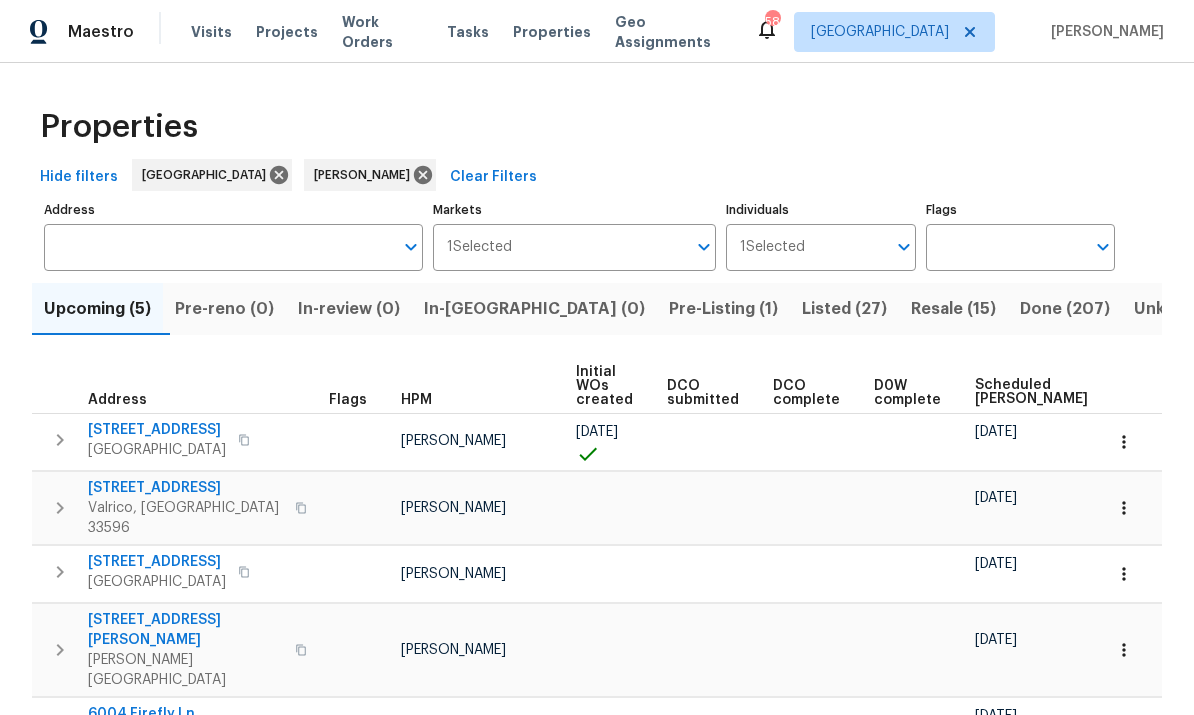 scroll, scrollTop: 70, scrollLeft: 0, axis: vertical 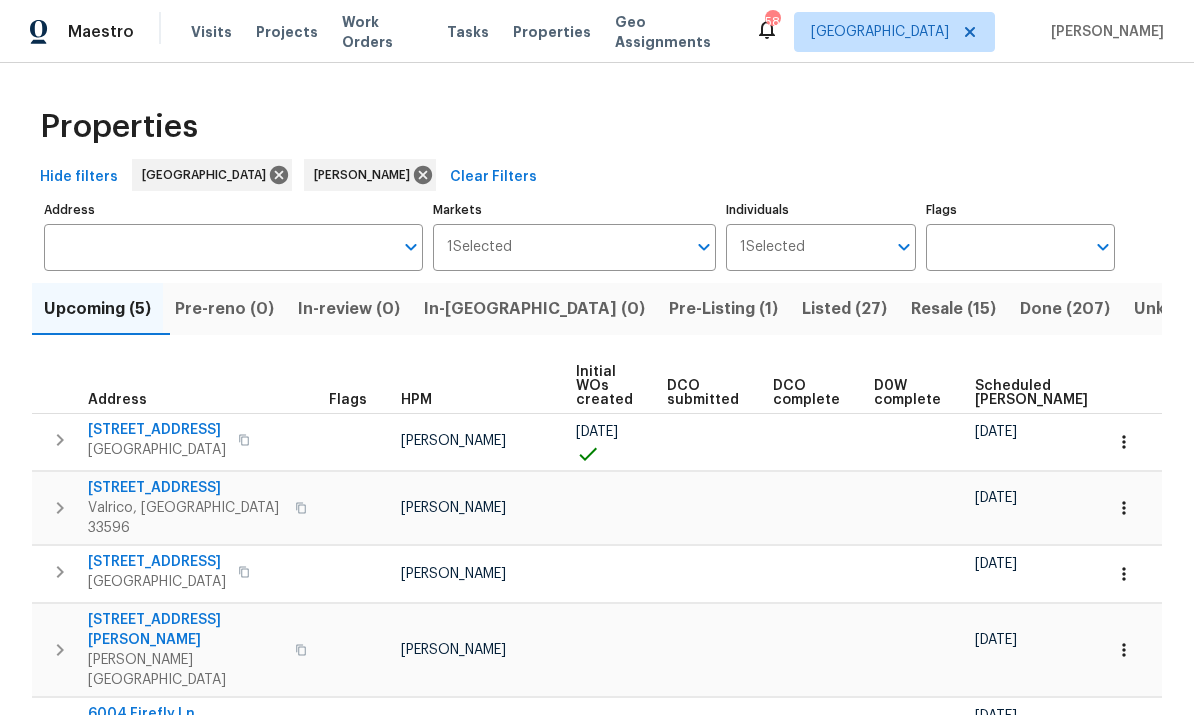 click on "Address" at bounding box center (218, 247) 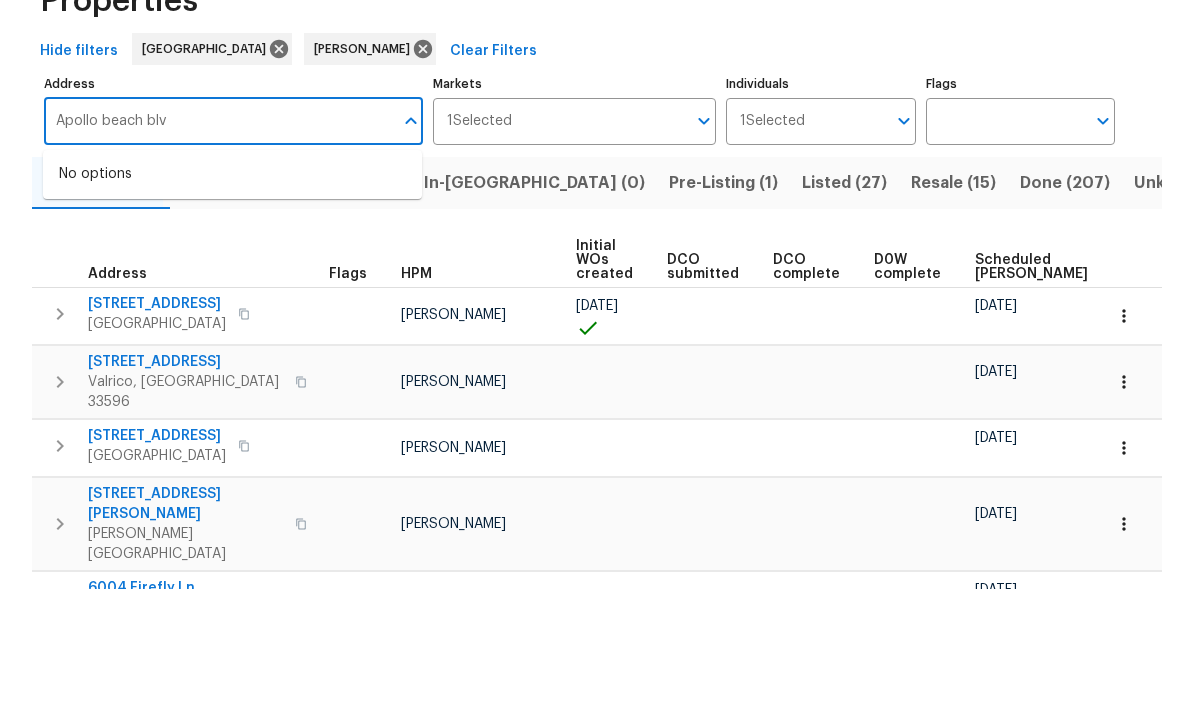type on "Apollo beach blvd" 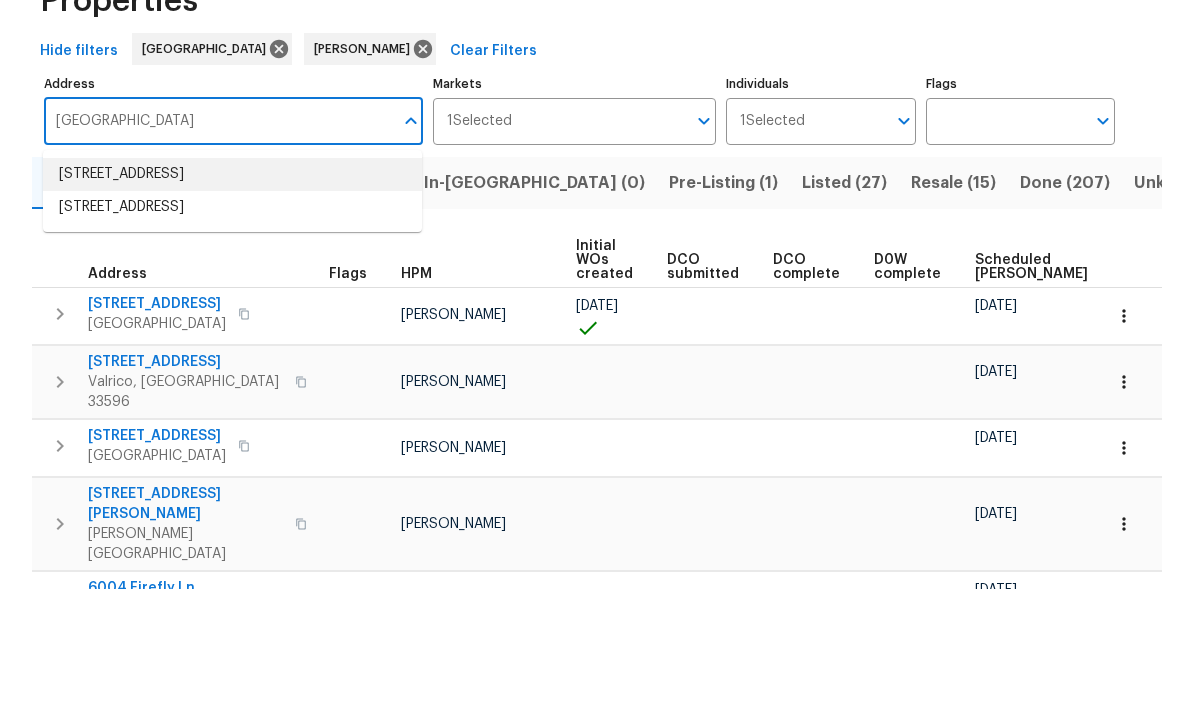 click on "1028 Apollo Beach Blvd Apt 103 Apollo Beach FL 33572" at bounding box center [232, 300] 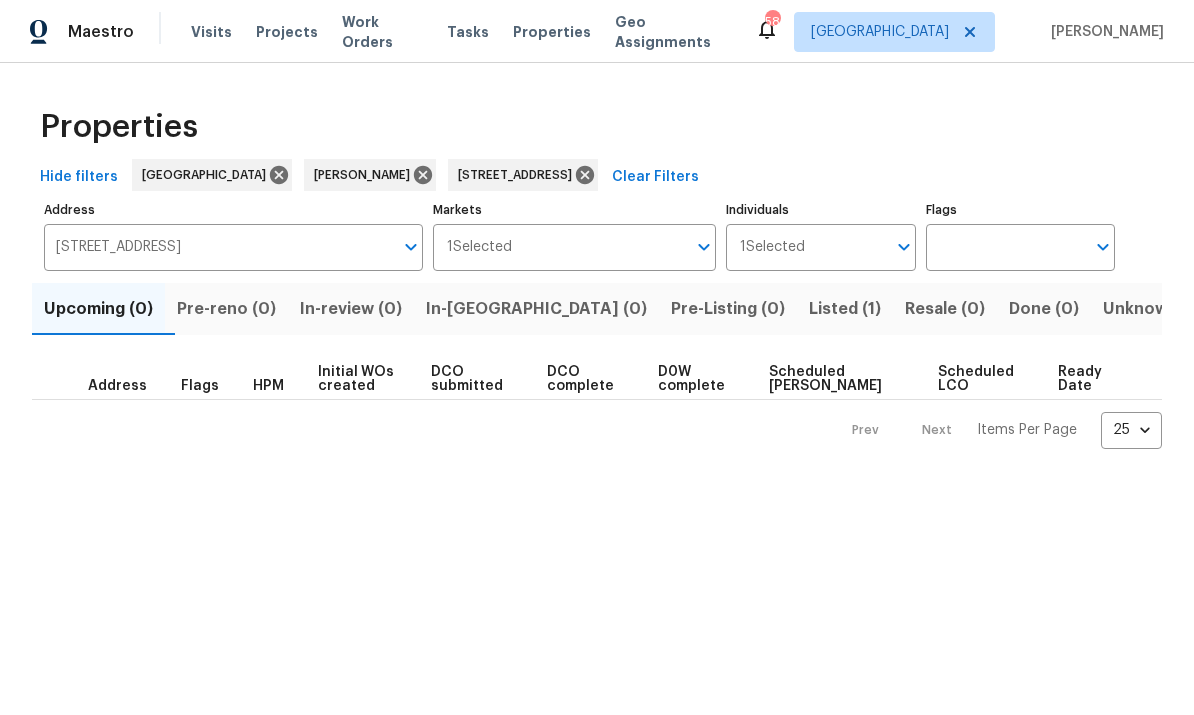 click on "Listed (1)" at bounding box center (845, 309) 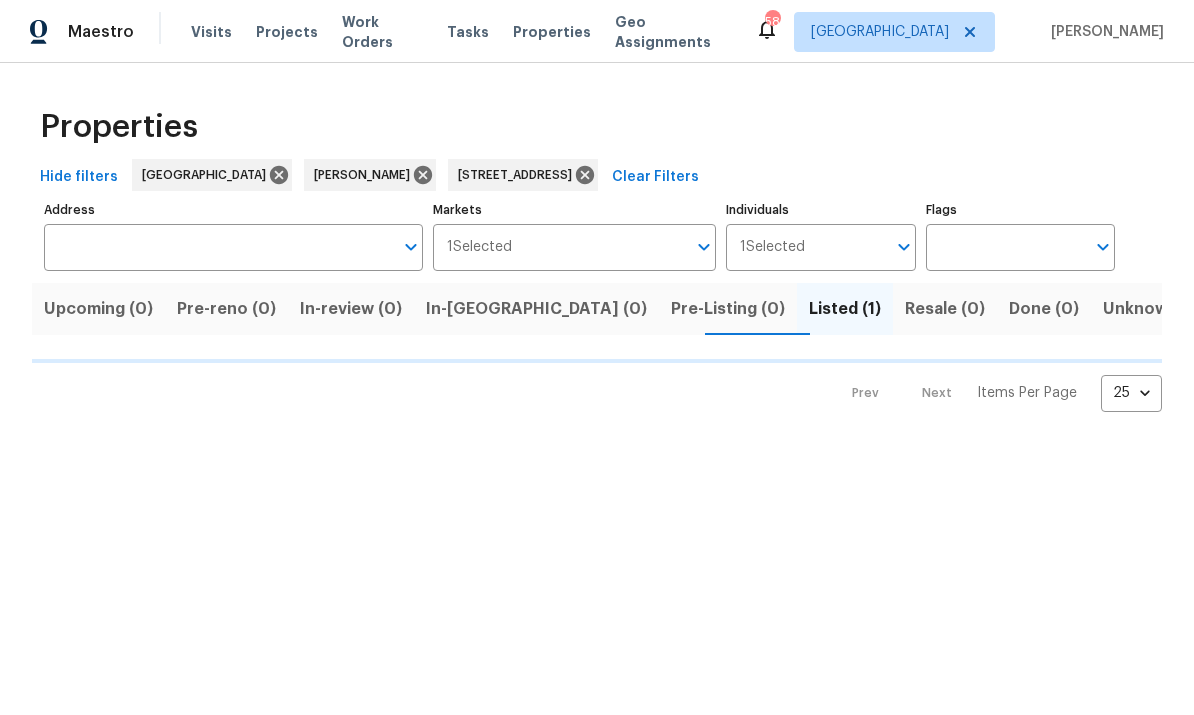 type on "1028 Apollo Beach Blvd Apt 103 Apollo Beach FL 33572" 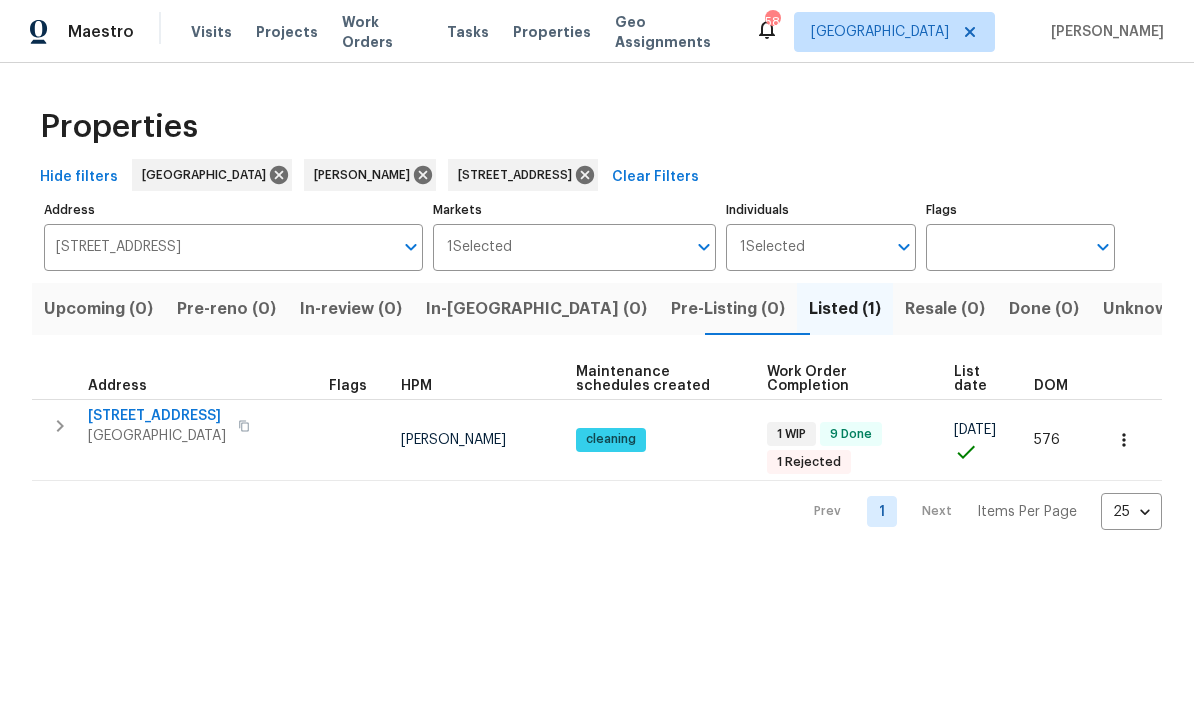 click at bounding box center [244, 426] 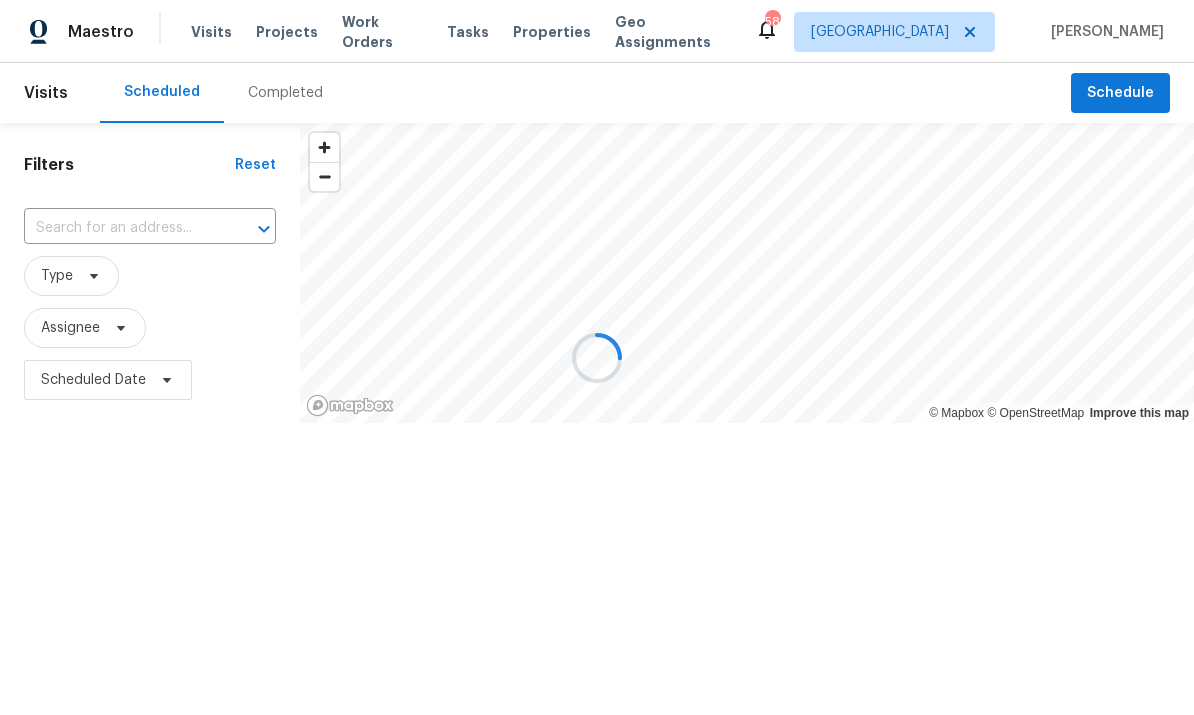 scroll, scrollTop: 0, scrollLeft: 0, axis: both 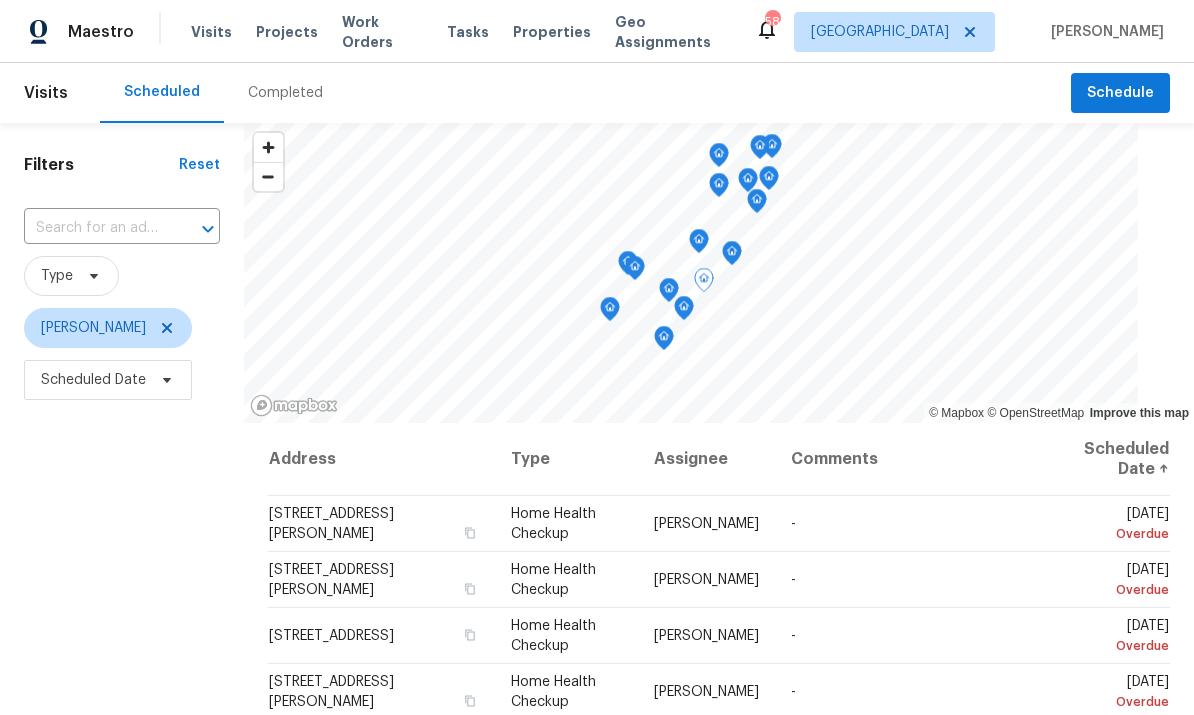 click 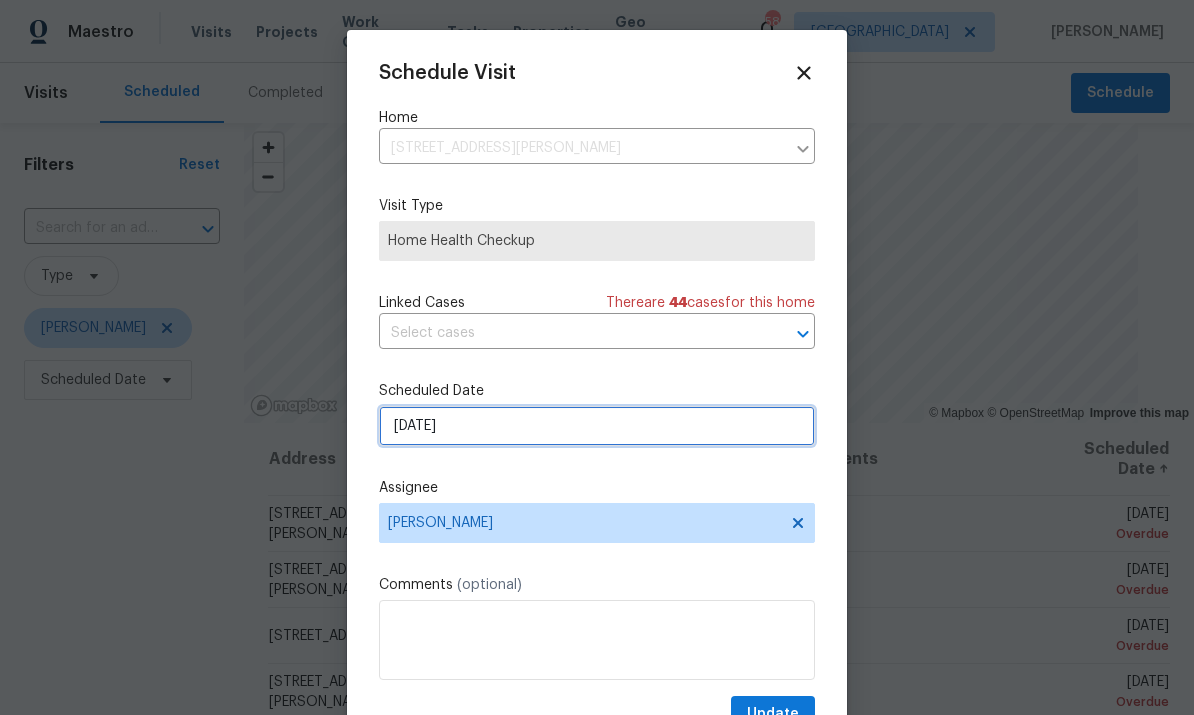 click on "7/16/2025" at bounding box center [597, 426] 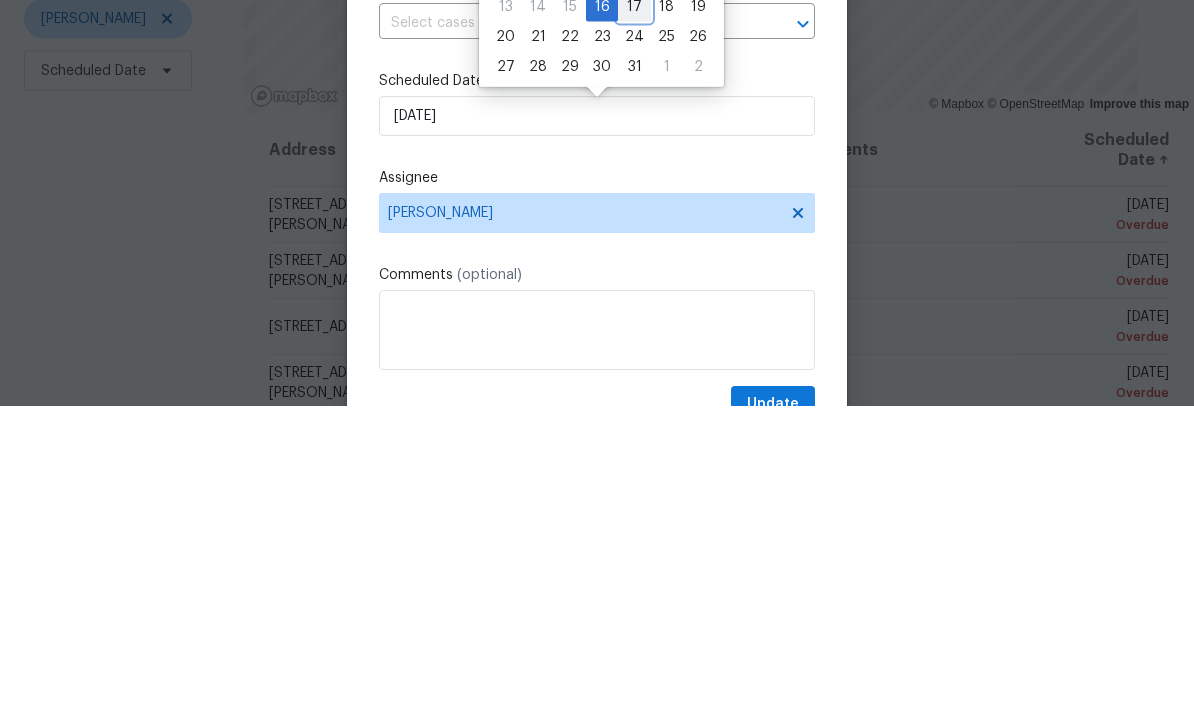click on "17" at bounding box center [634, 316] 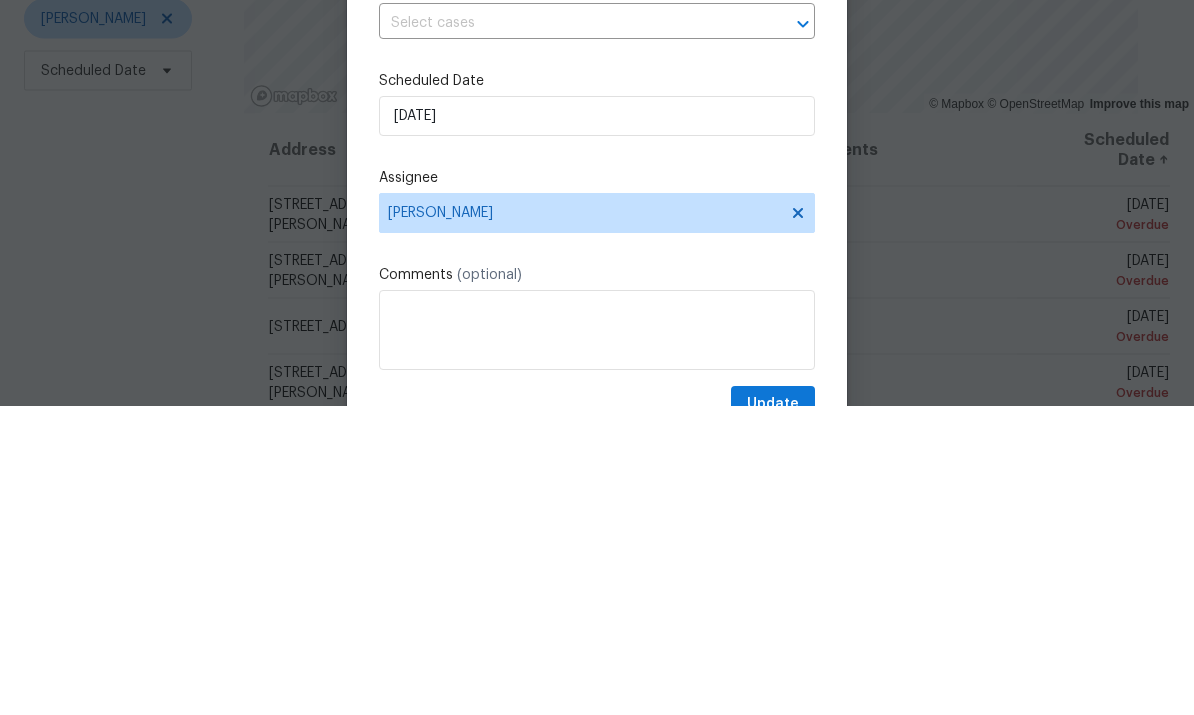 scroll, scrollTop: 75, scrollLeft: 0, axis: vertical 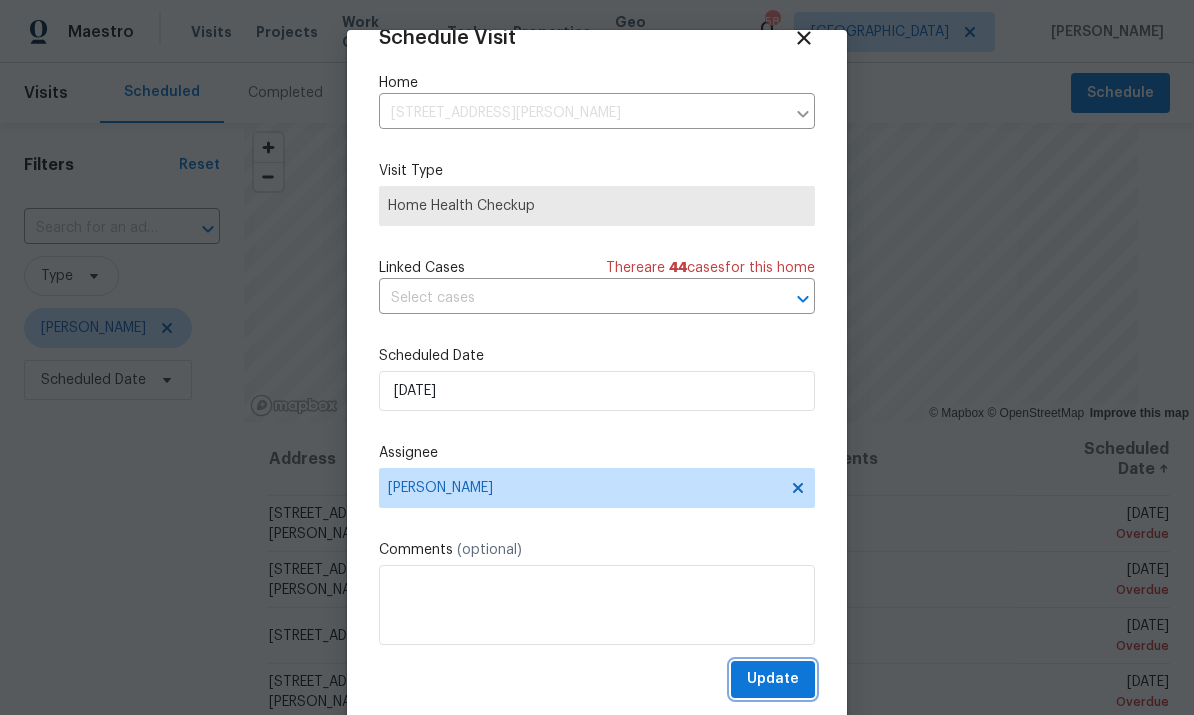 click on "Update" at bounding box center [773, 679] 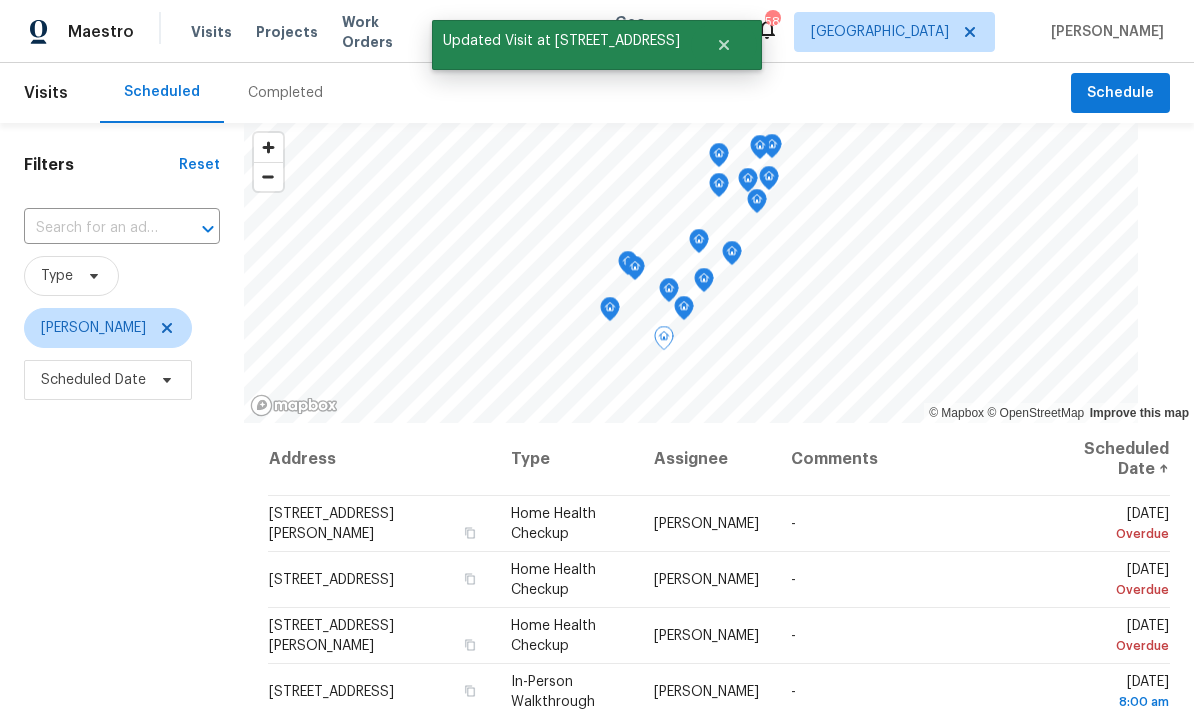 click 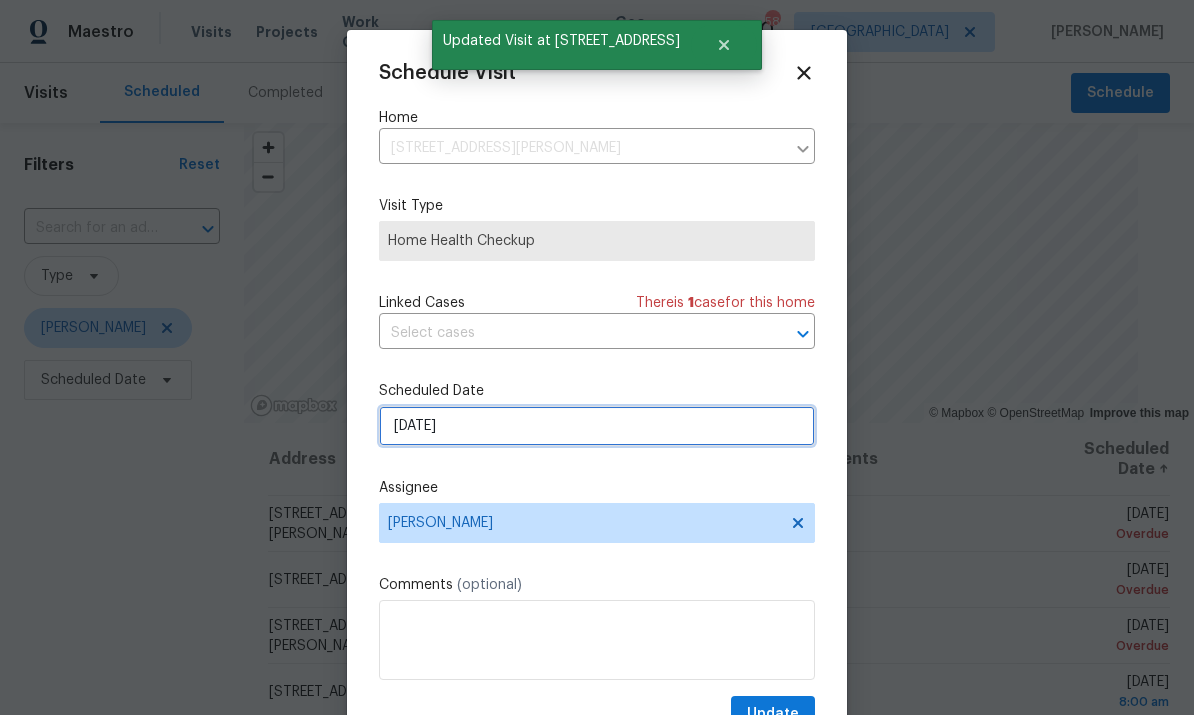 click on "7/16/2025" at bounding box center (597, 426) 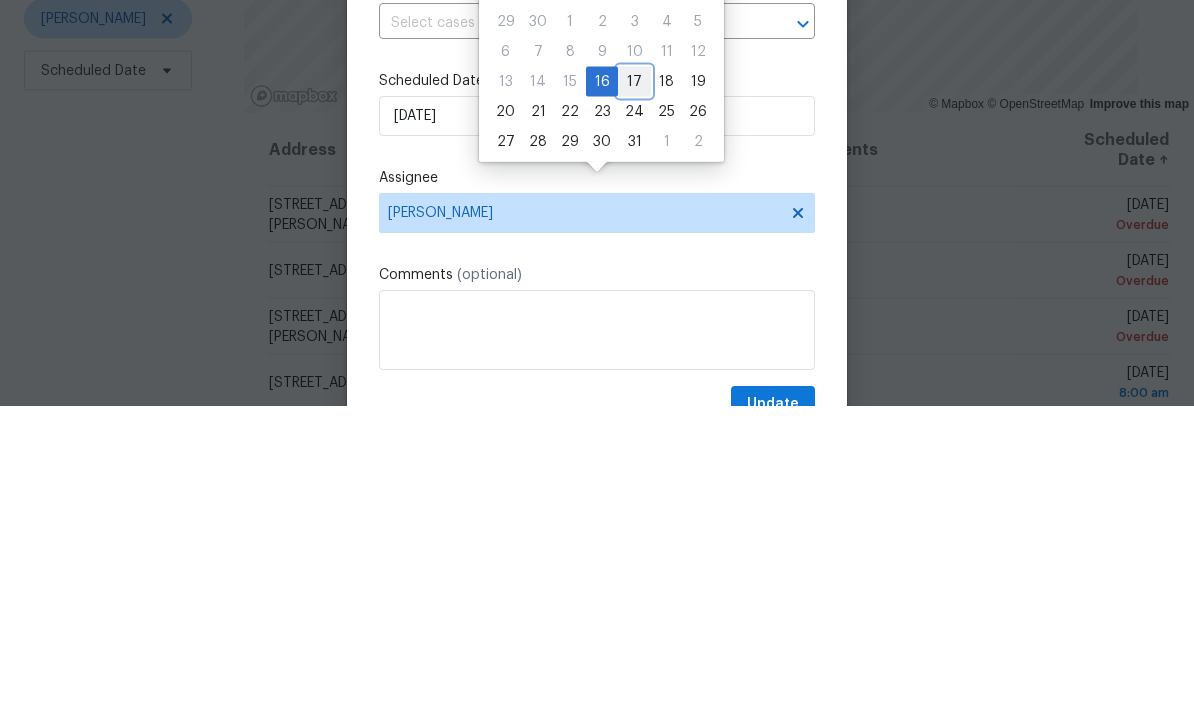 click on "17" at bounding box center (634, 391) 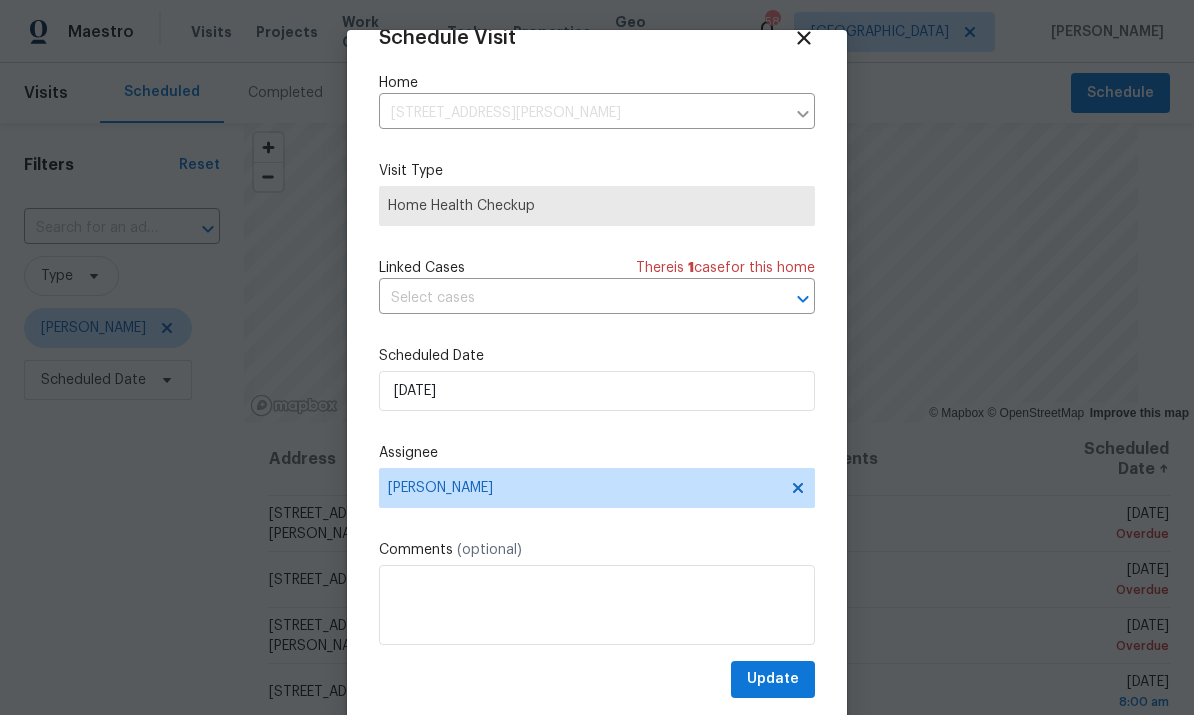 click on "Update" at bounding box center [773, 679] 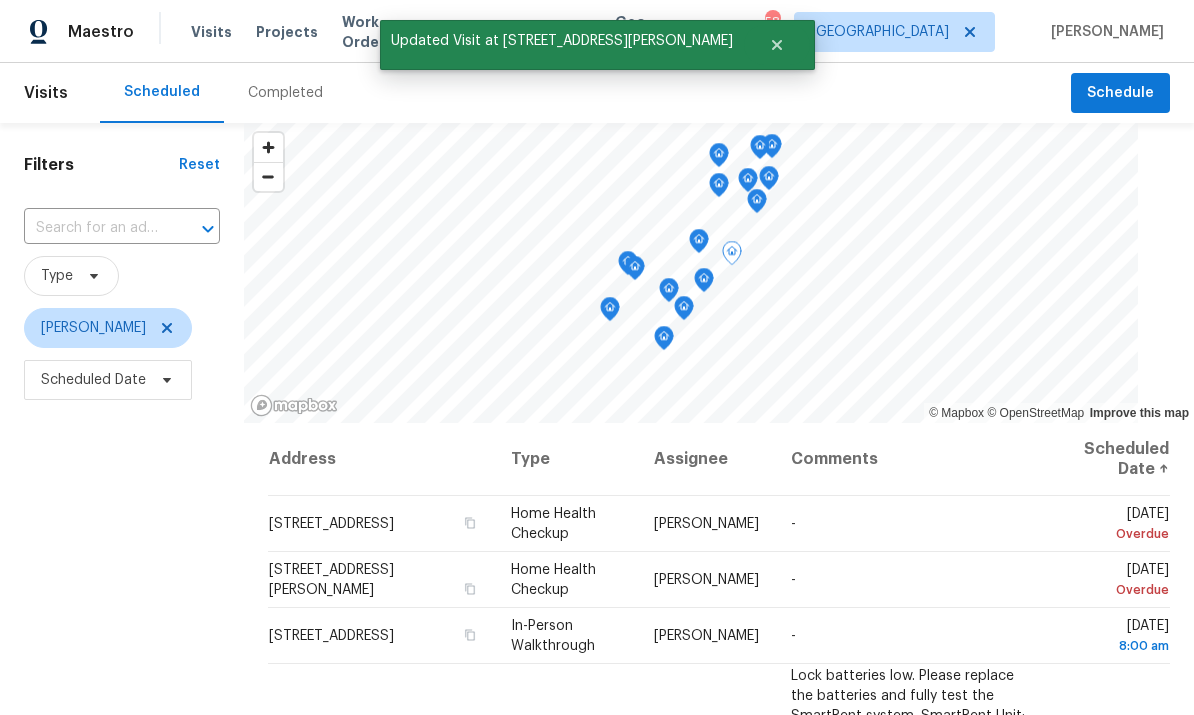 click 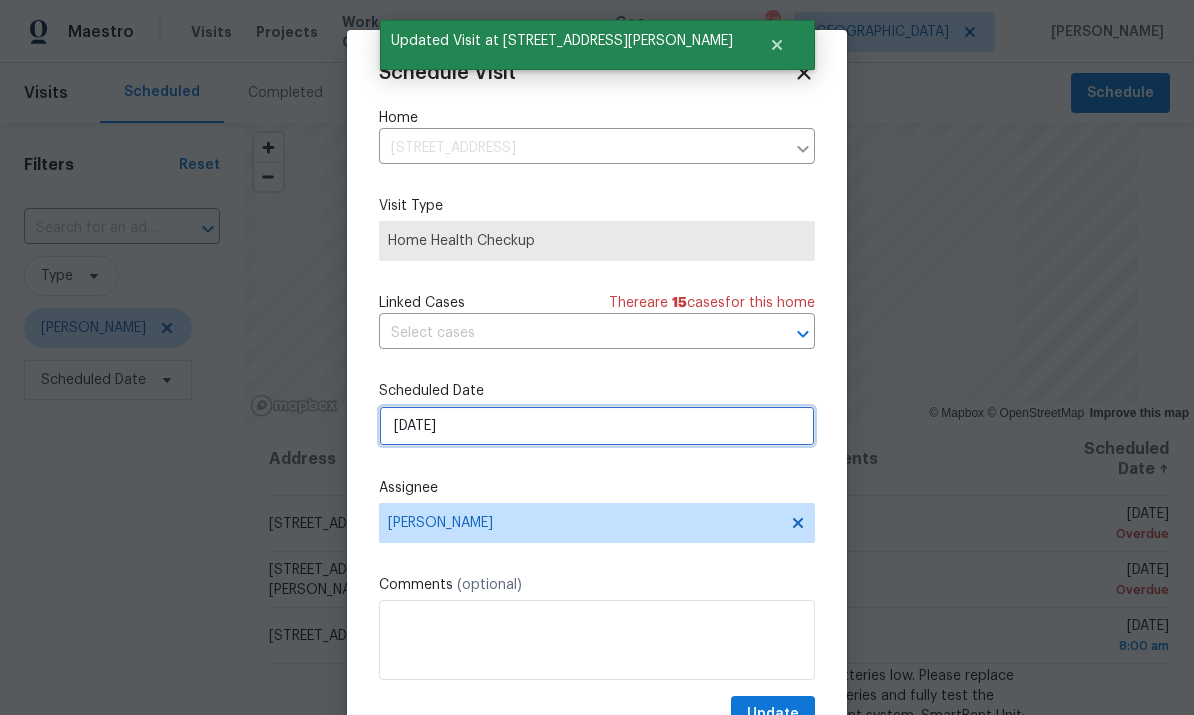 click on "7/16/2025" at bounding box center [597, 426] 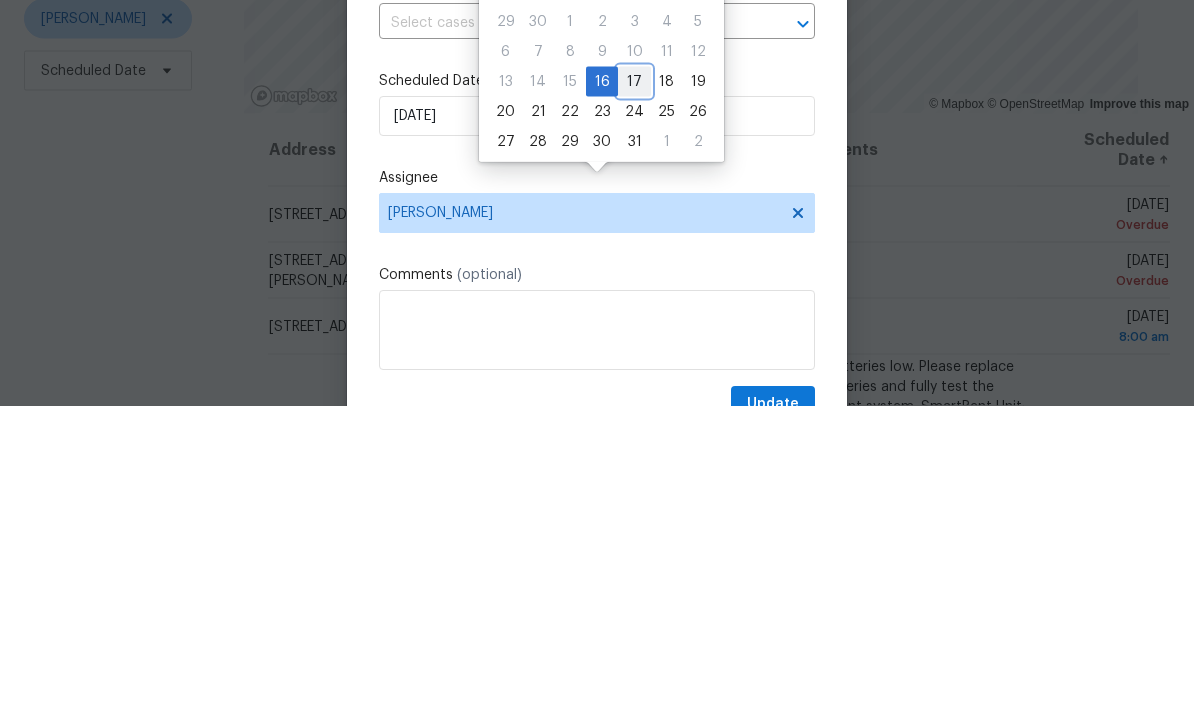 click on "17" at bounding box center [634, 391] 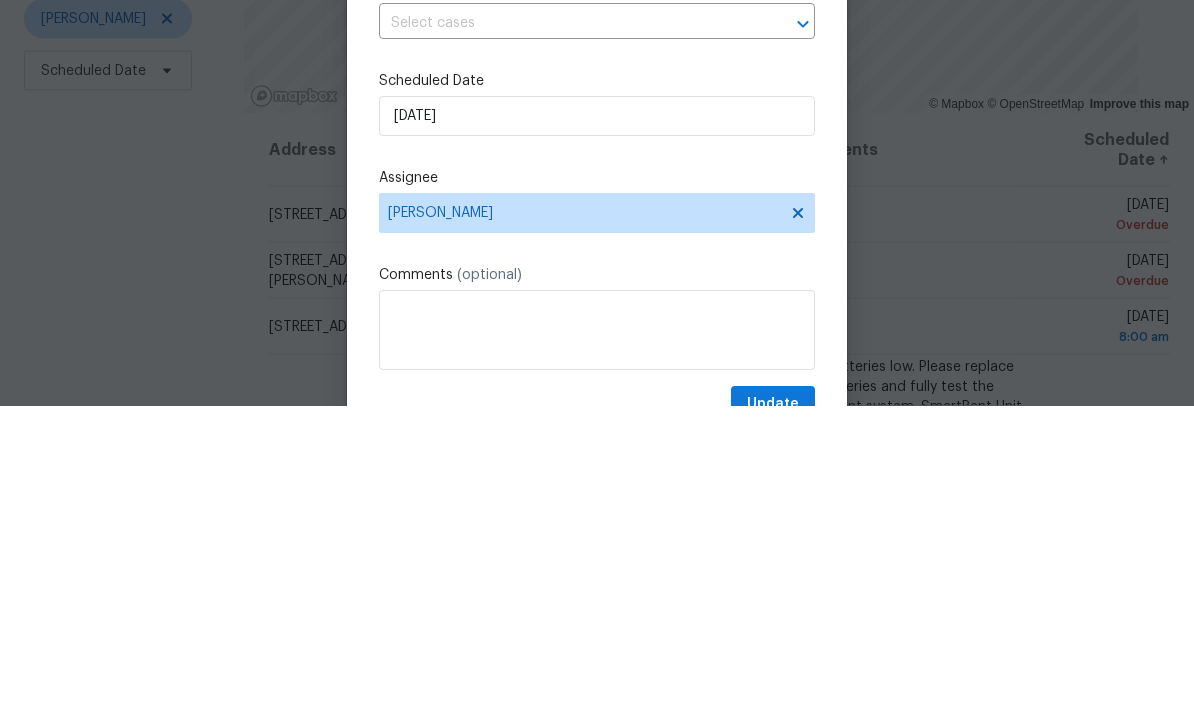 type on "7/17/2025" 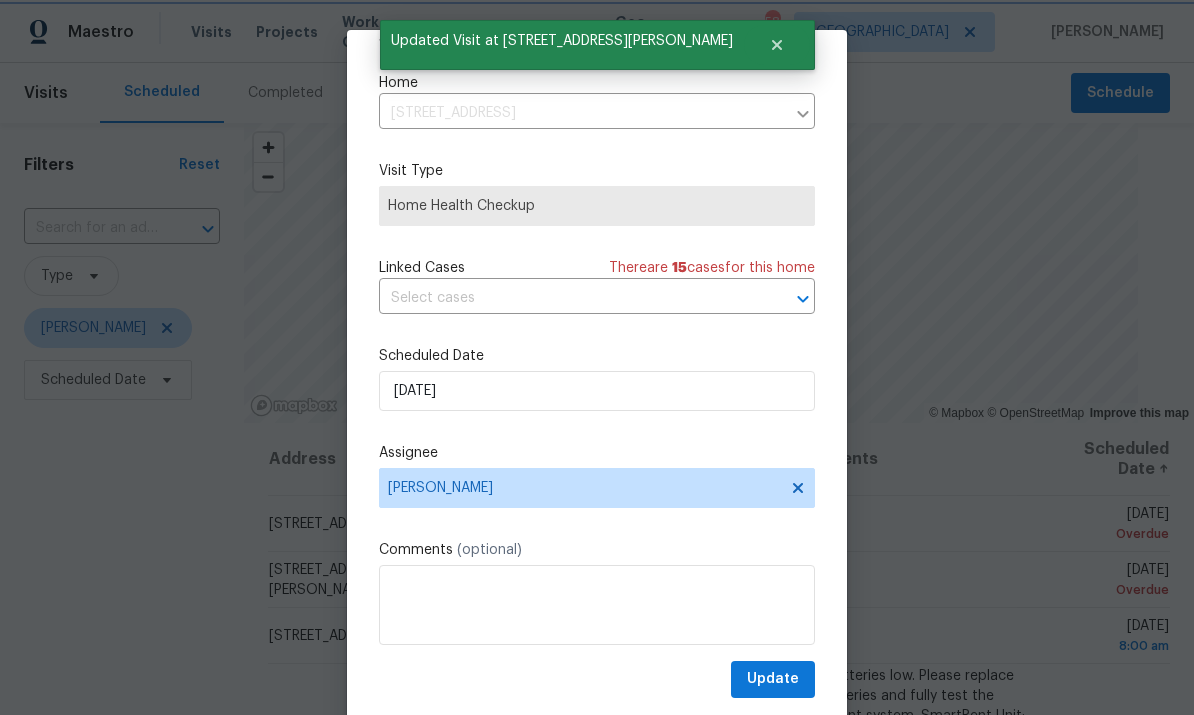 scroll, scrollTop: 39, scrollLeft: 0, axis: vertical 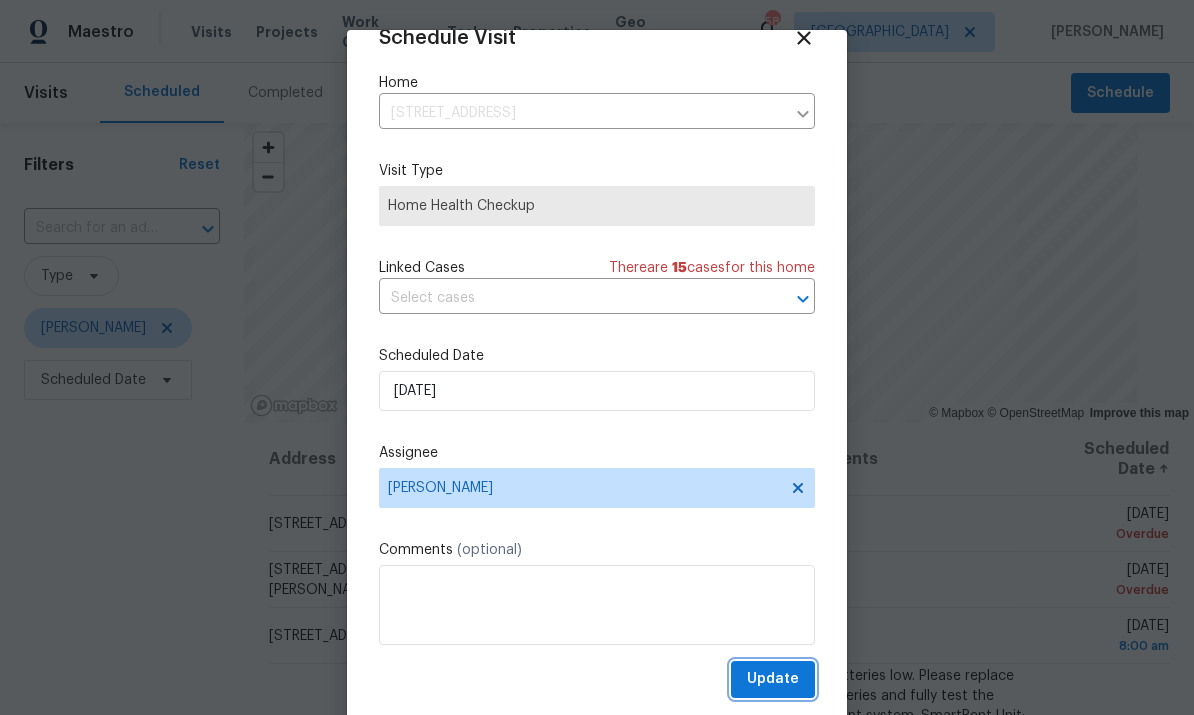 click on "Update" at bounding box center (773, 679) 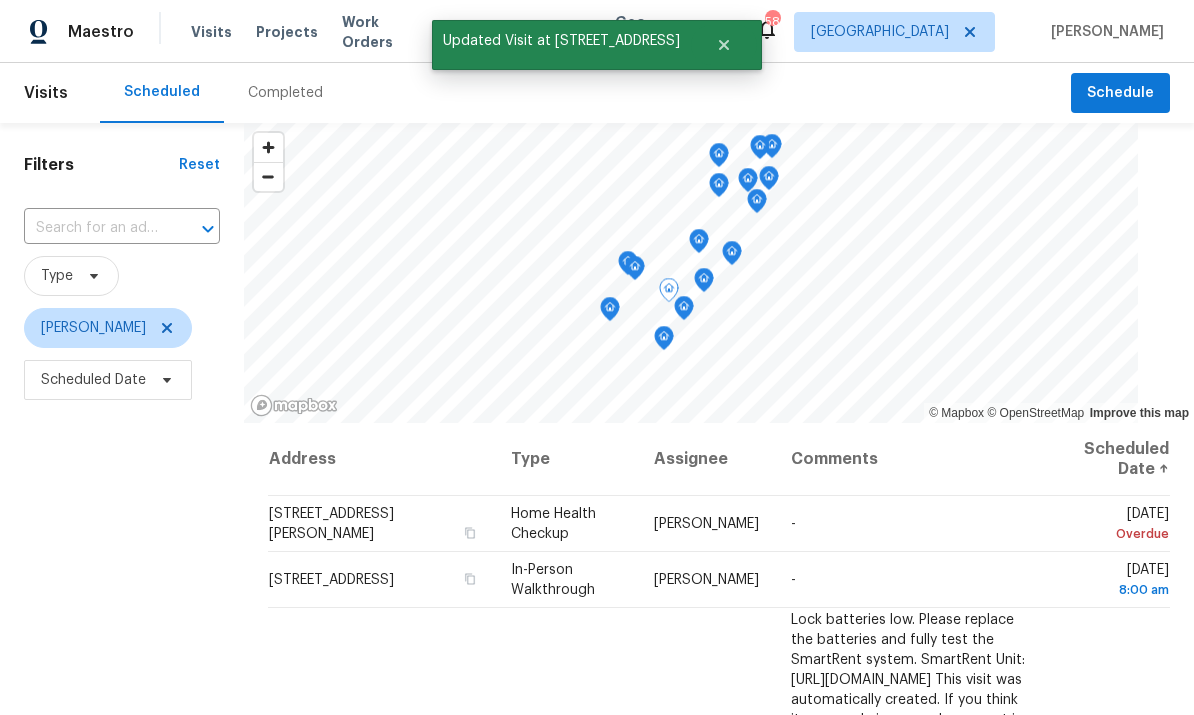 click 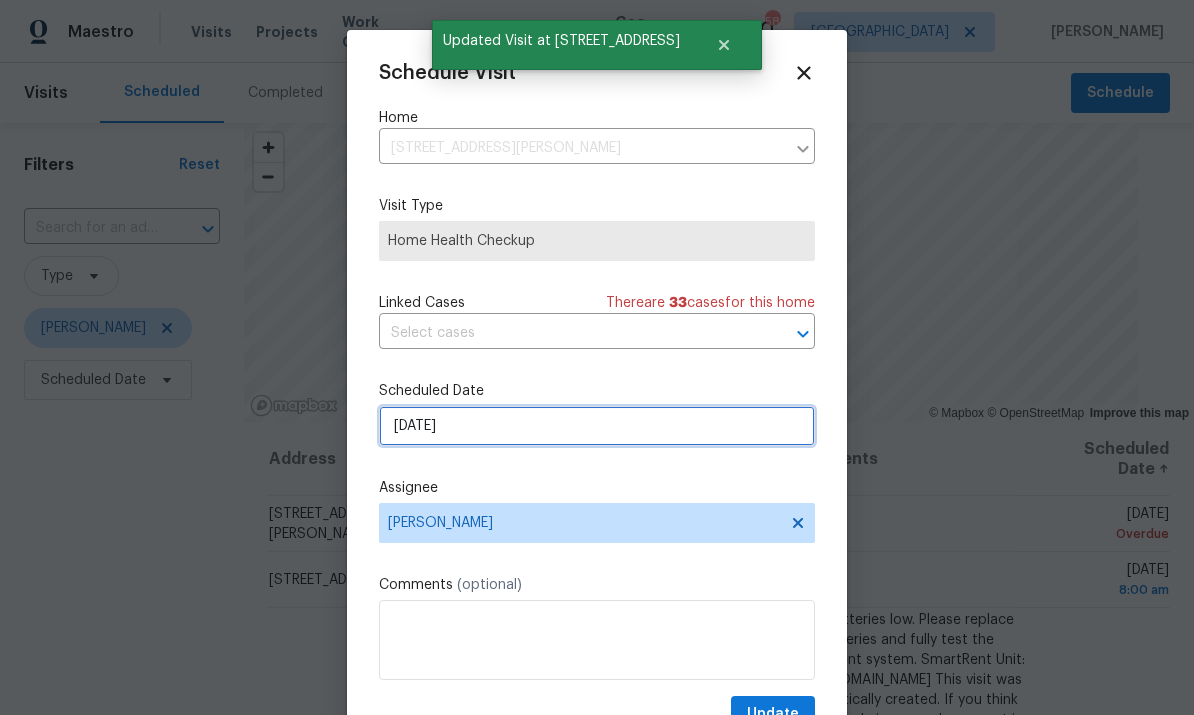 click on "7/16/2025" at bounding box center (597, 426) 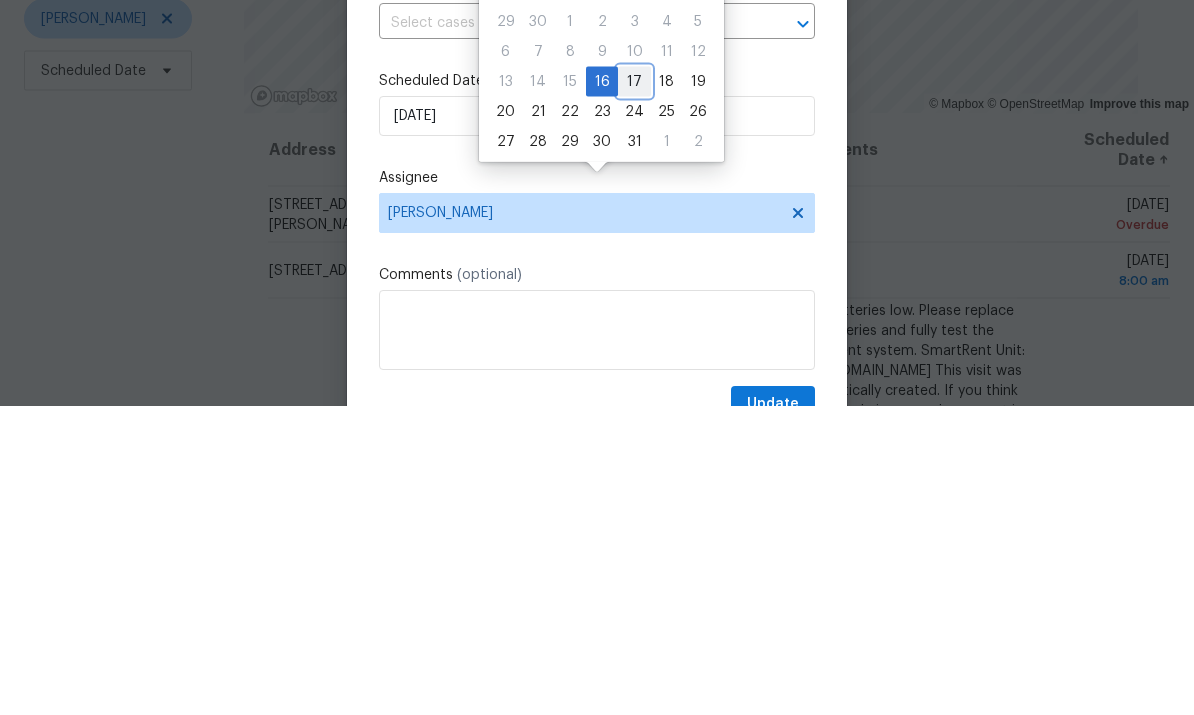 click on "17" at bounding box center [634, 391] 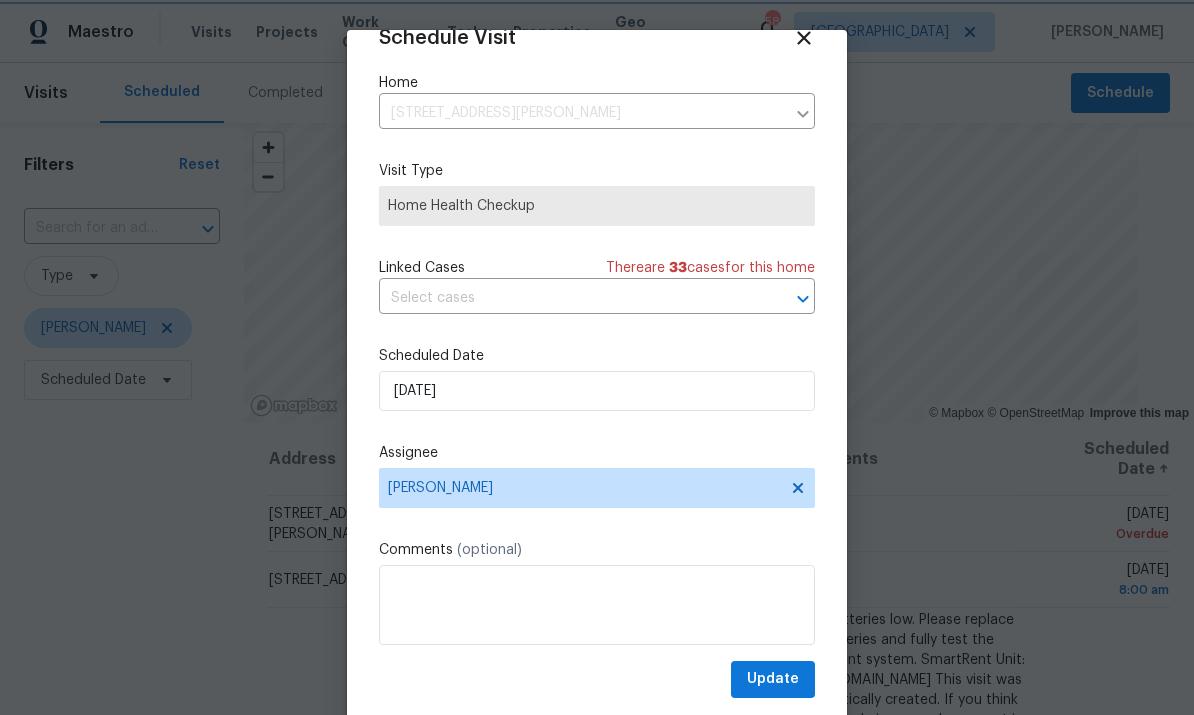 scroll, scrollTop: 39, scrollLeft: 0, axis: vertical 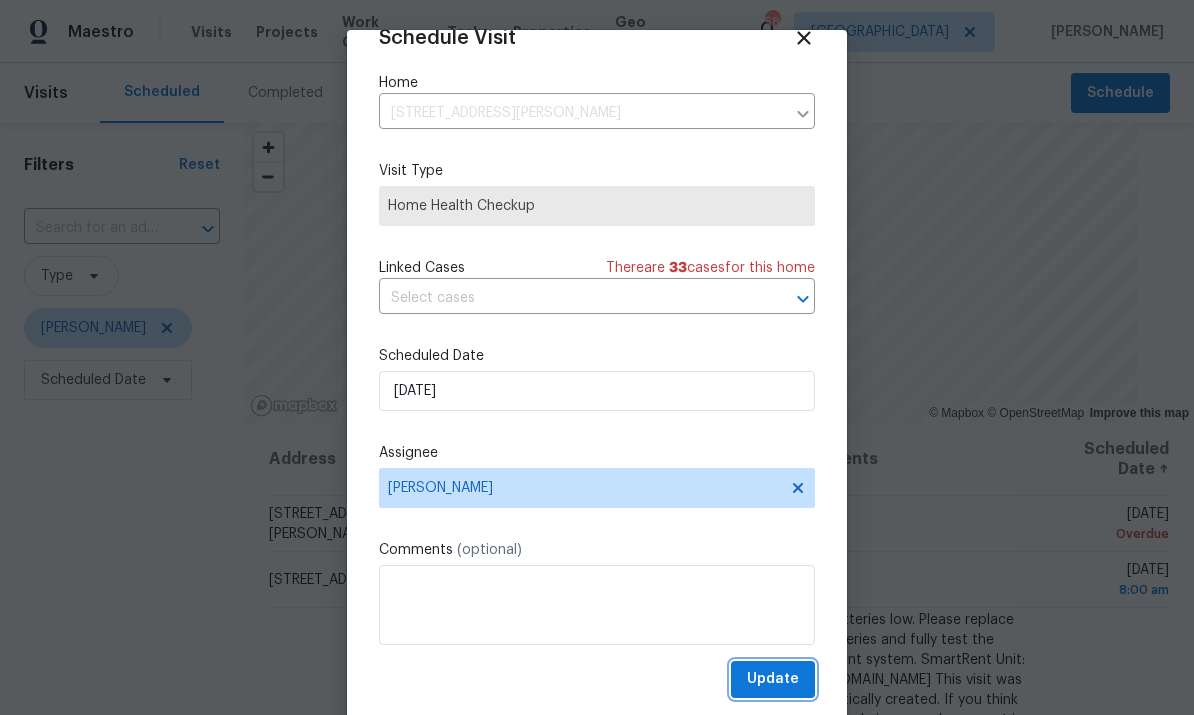 click on "Update" at bounding box center [773, 679] 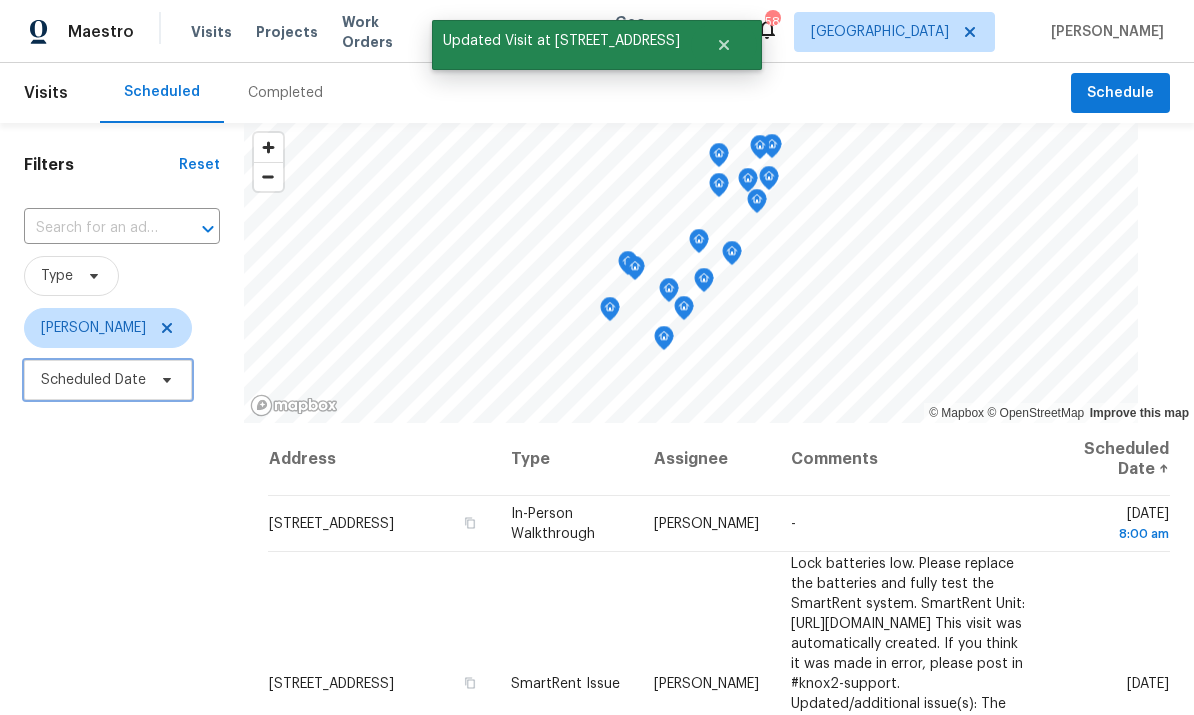 click on "Scheduled Date" at bounding box center (108, 380) 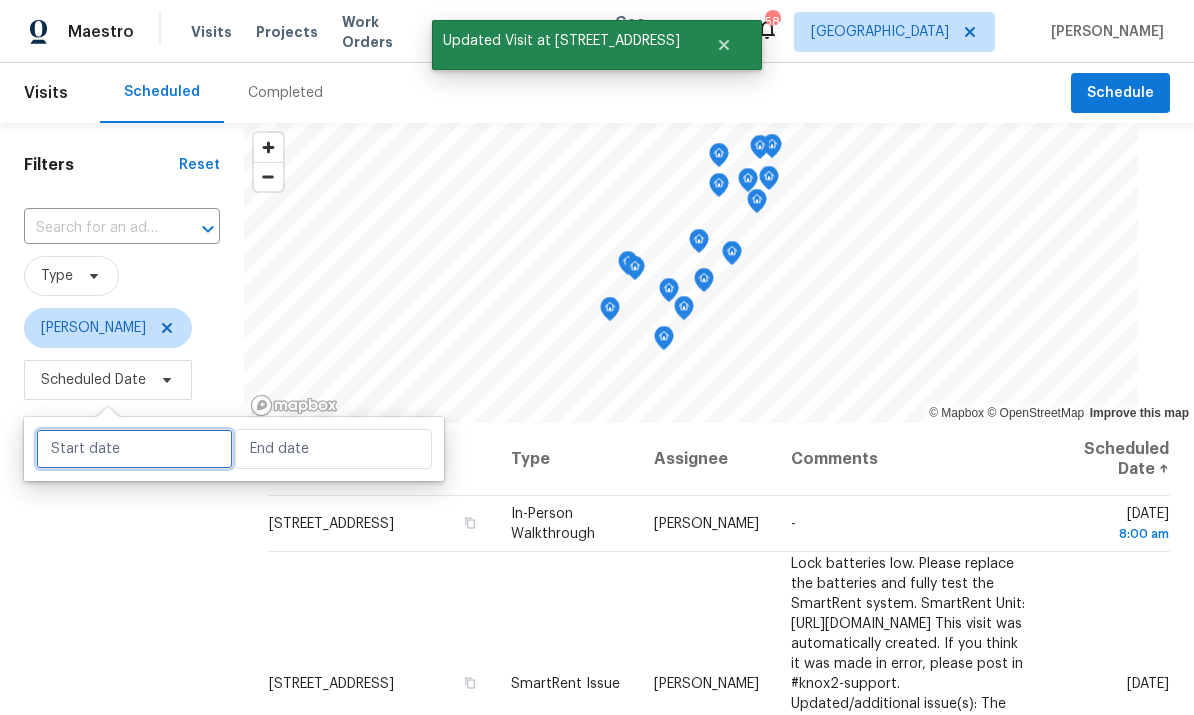 click at bounding box center (134, 449) 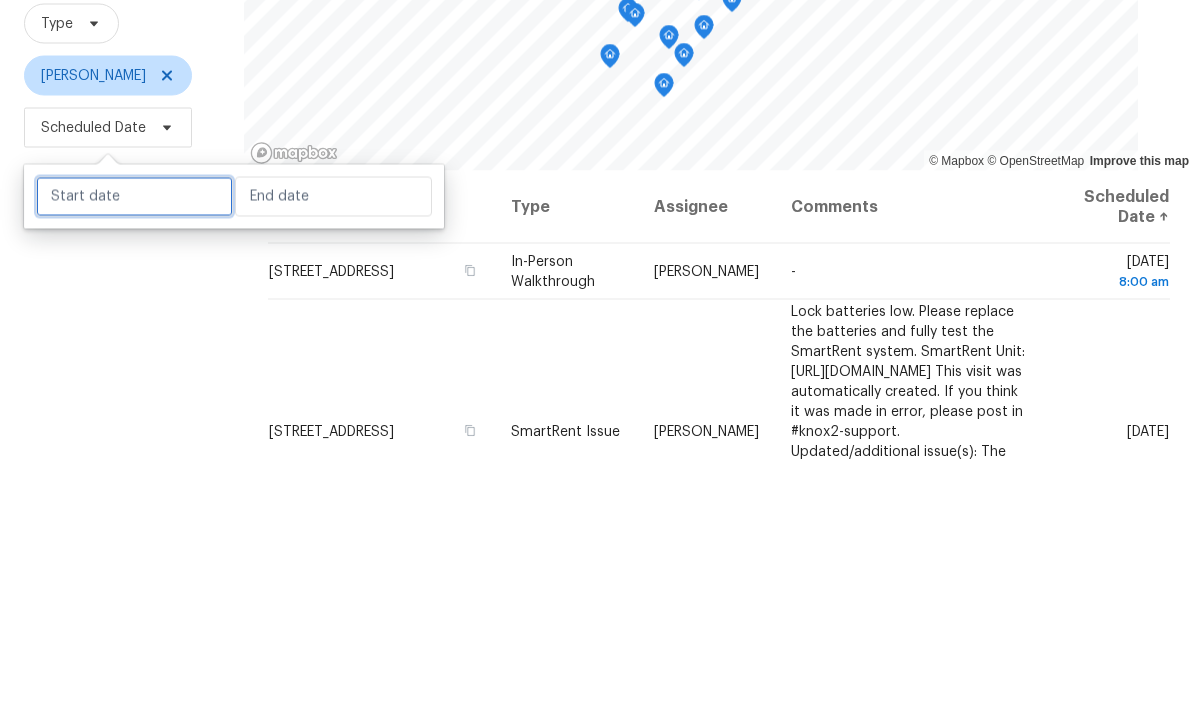 select on "6" 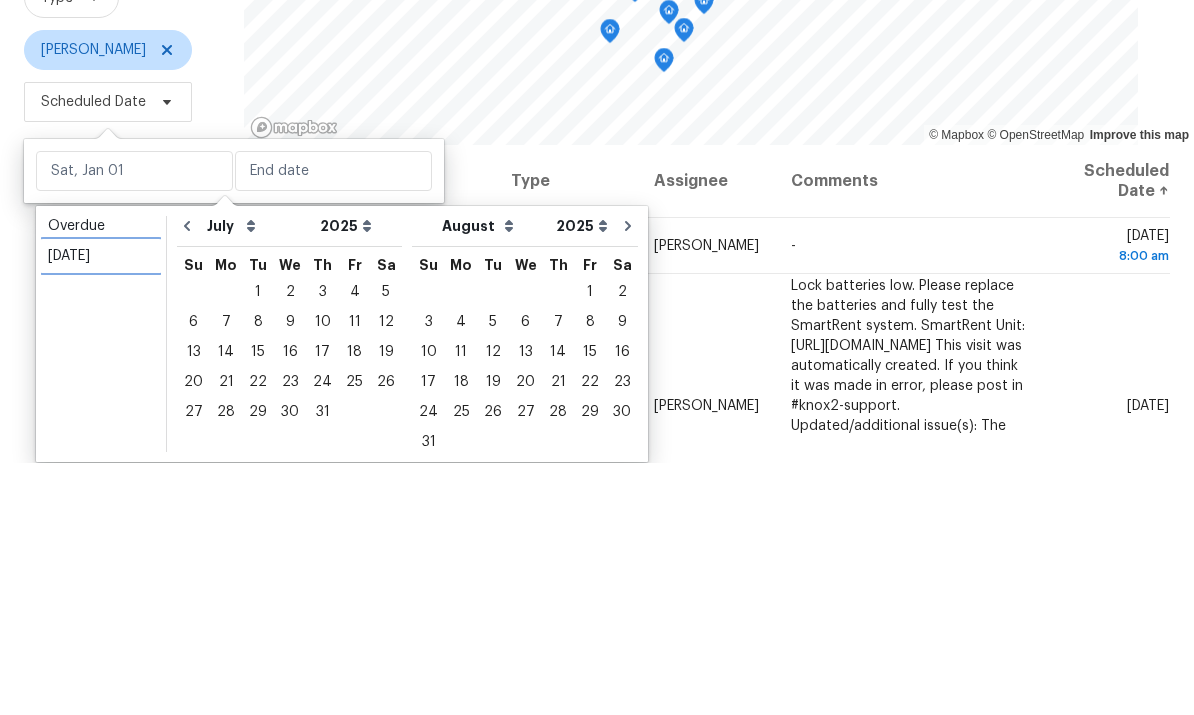 click on "Today" at bounding box center [101, 509] 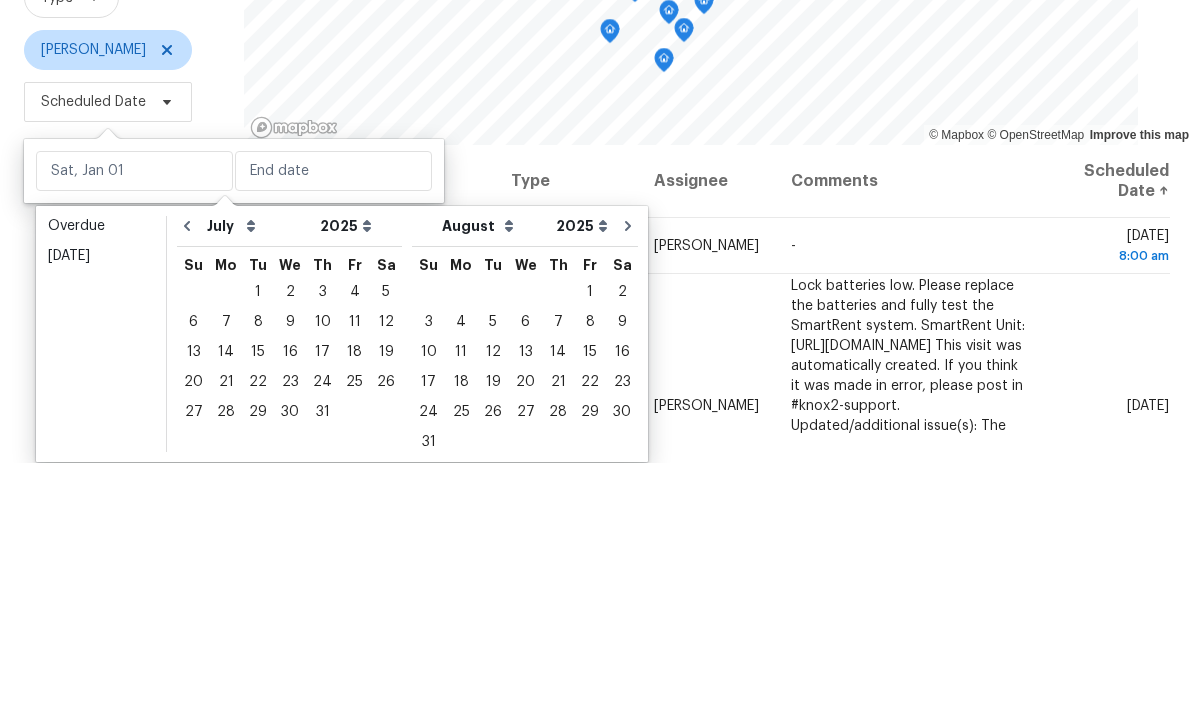 type on "Thu, Jul 17" 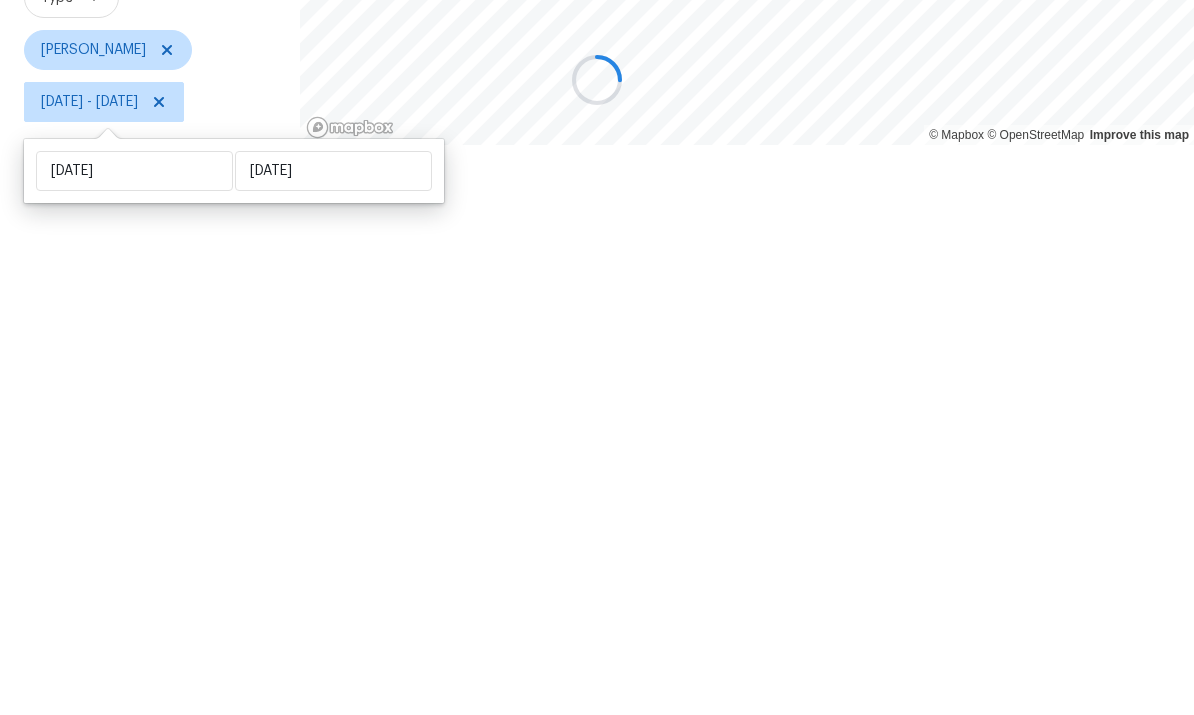 scroll, scrollTop: 0, scrollLeft: 0, axis: both 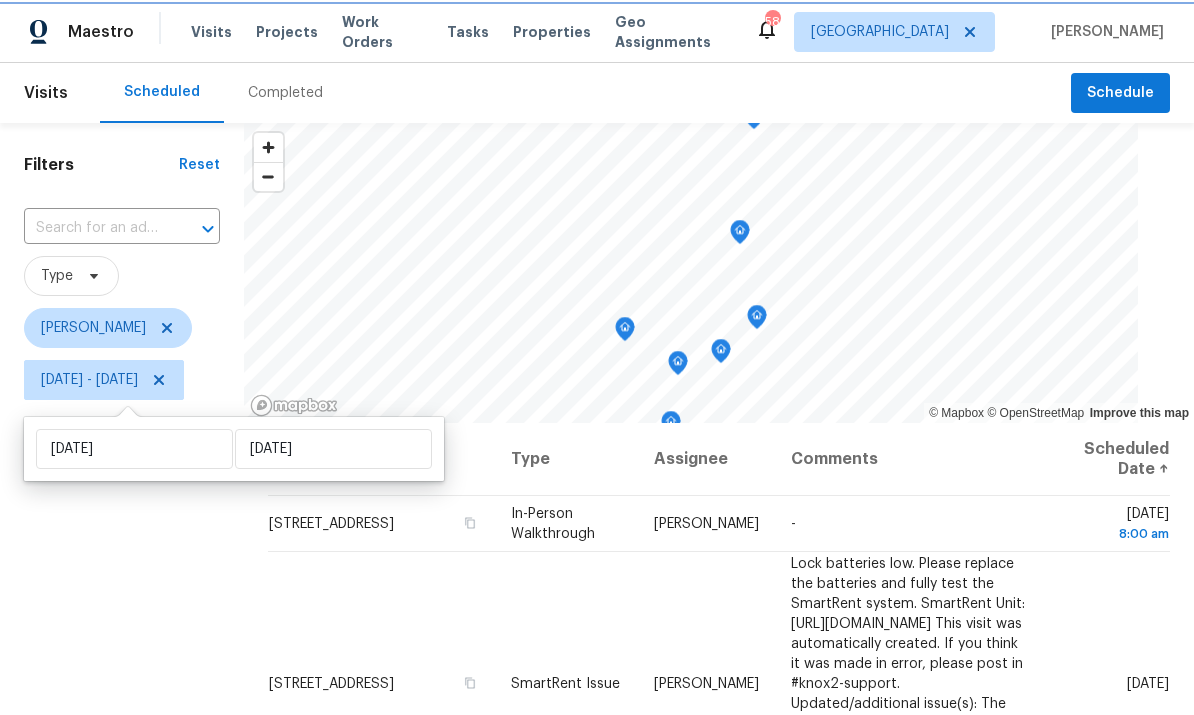 click 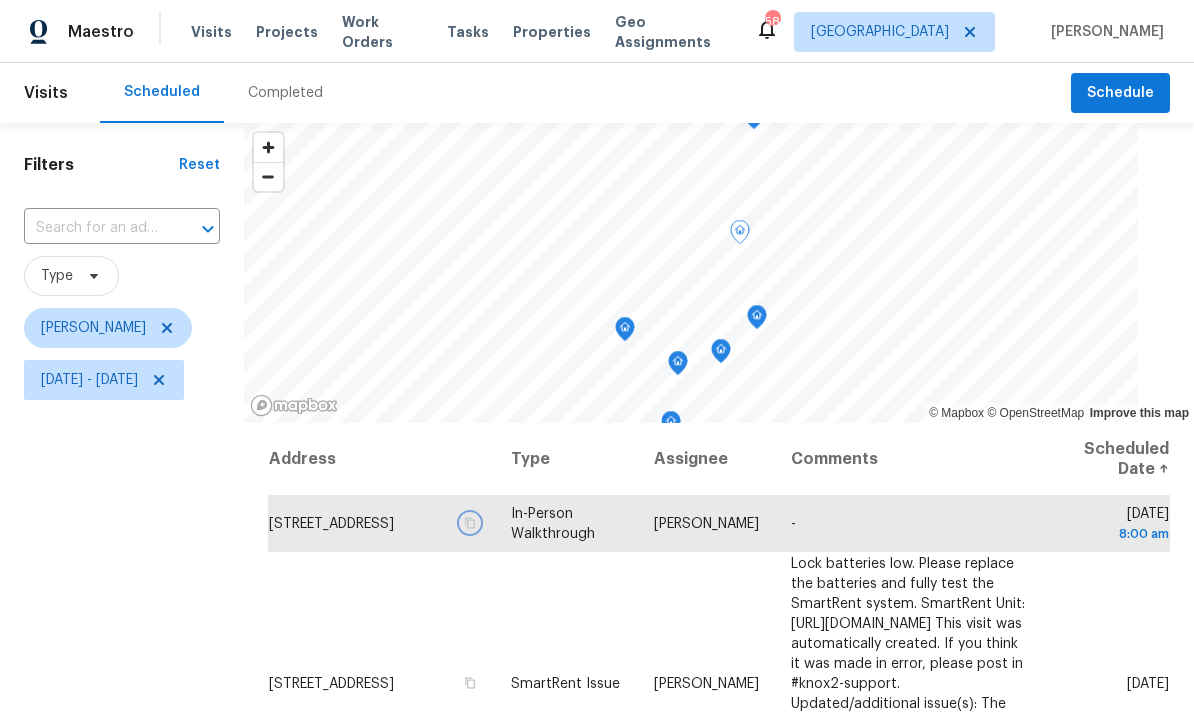 click 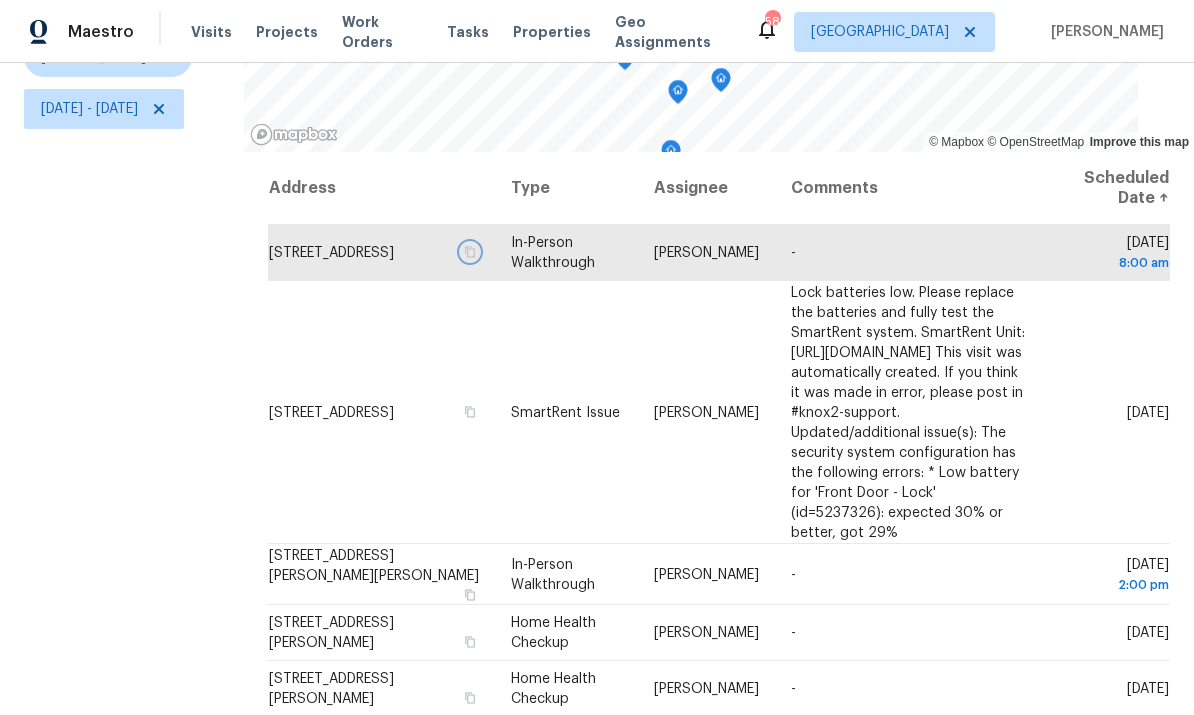 scroll, scrollTop: 265, scrollLeft: 0, axis: vertical 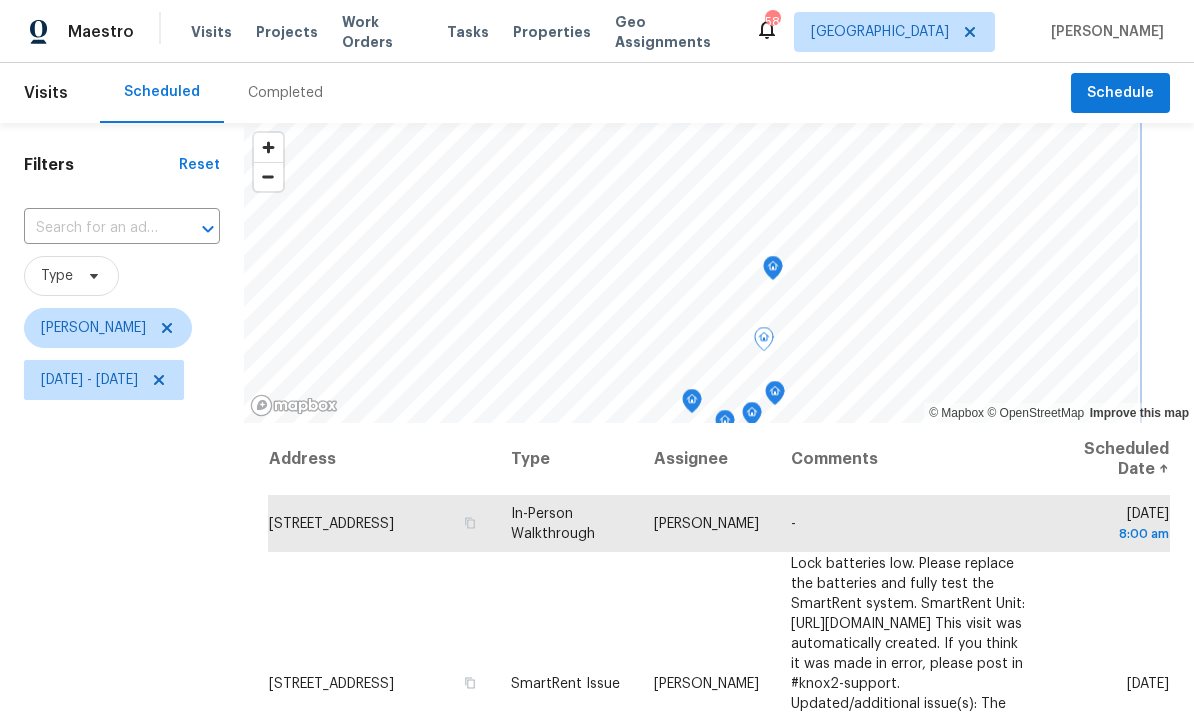 click 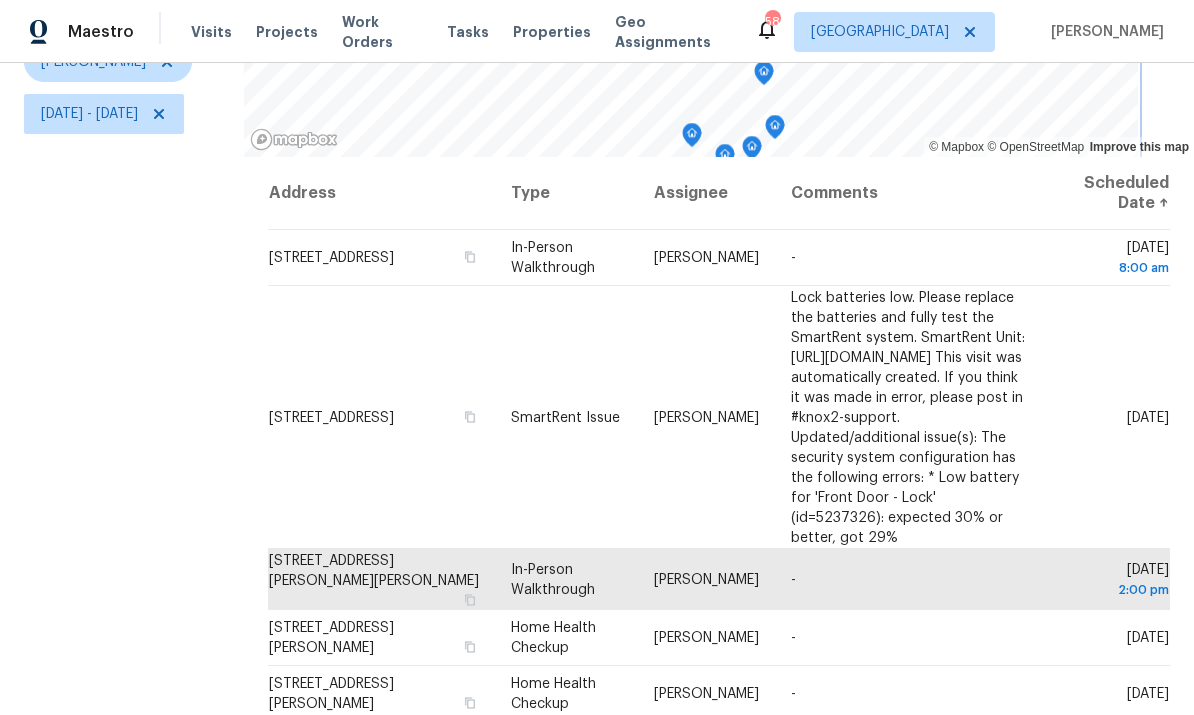 scroll, scrollTop: 265, scrollLeft: 0, axis: vertical 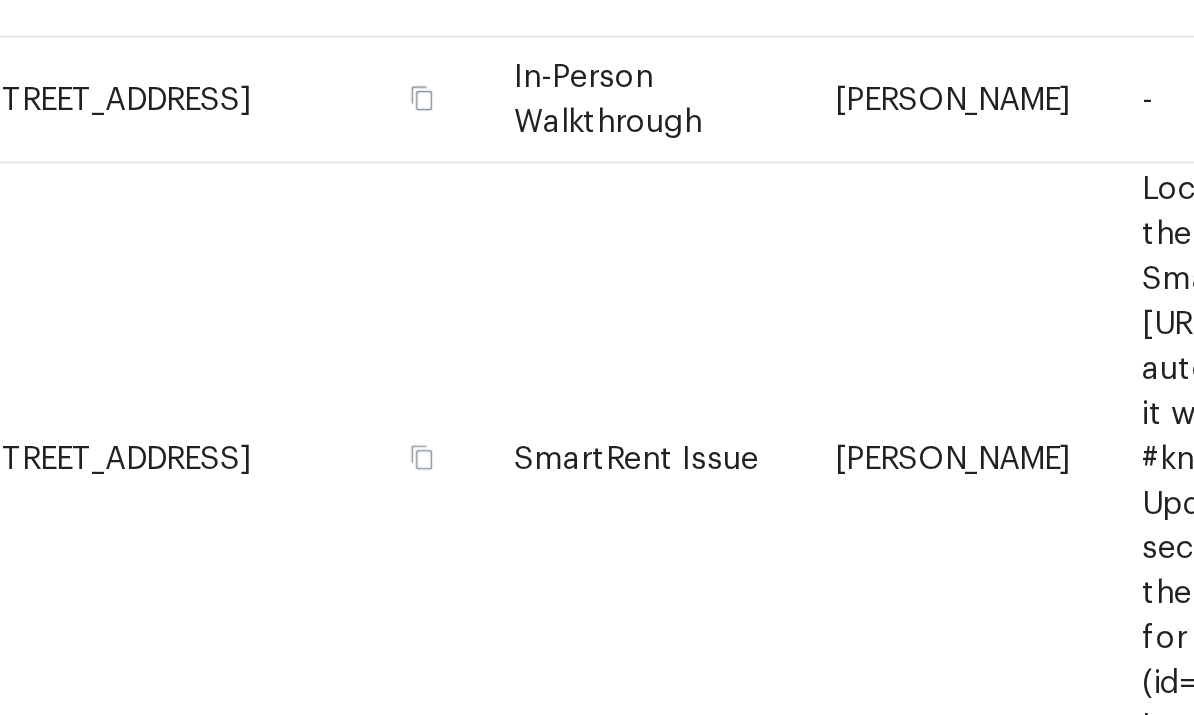 click 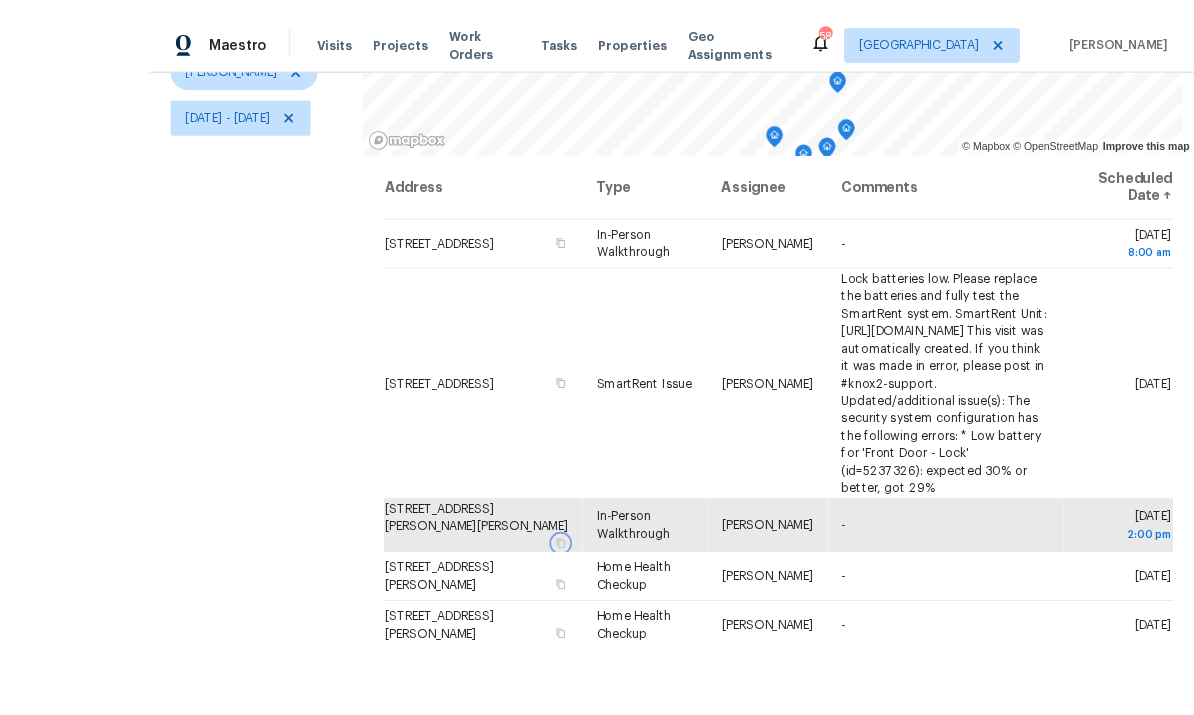 scroll, scrollTop: 75, scrollLeft: 0, axis: vertical 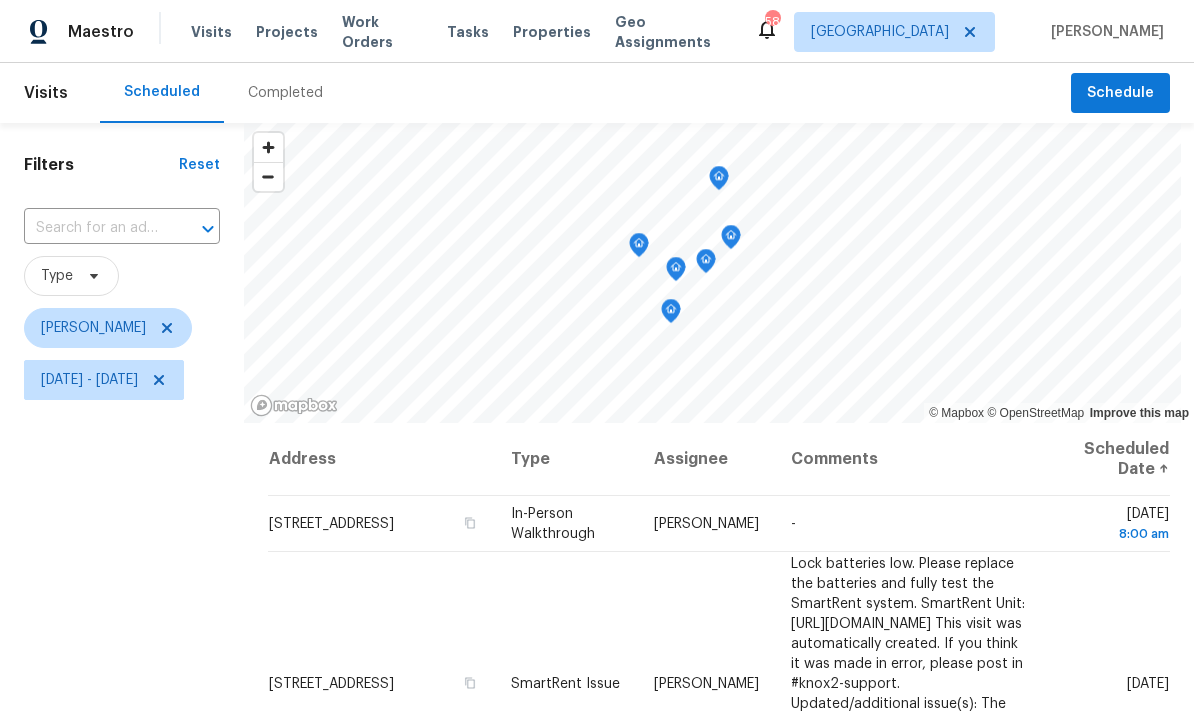 click 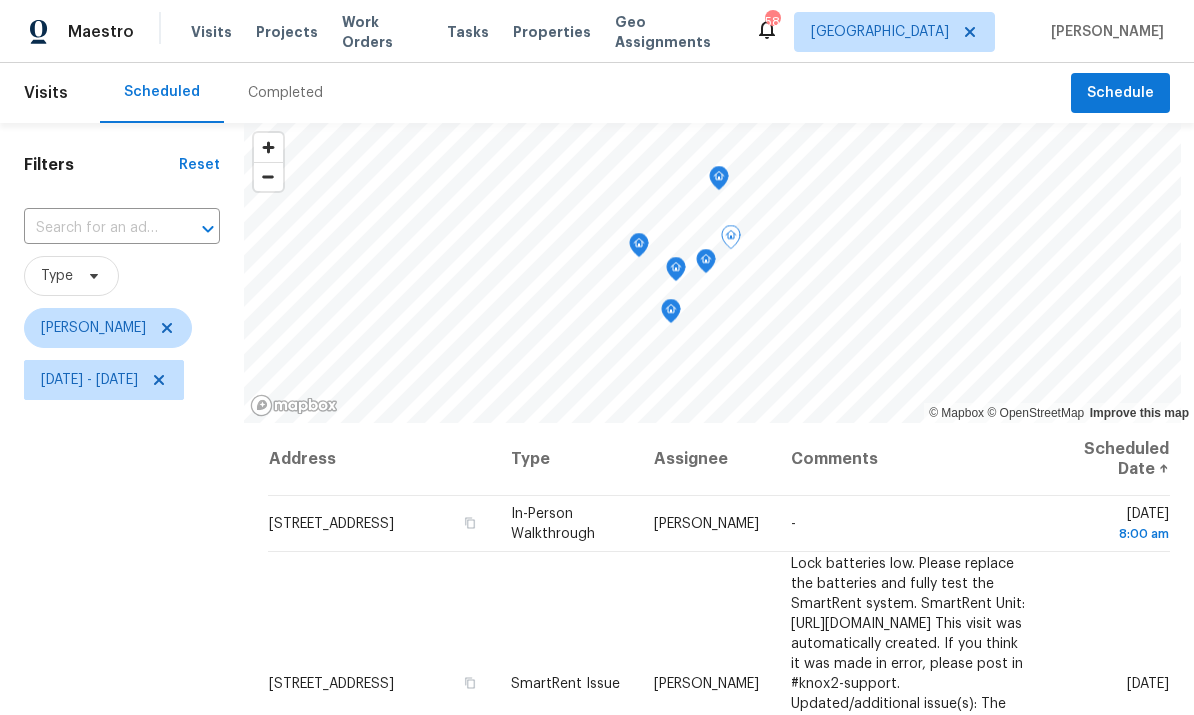 scroll, scrollTop: 0, scrollLeft: 0, axis: both 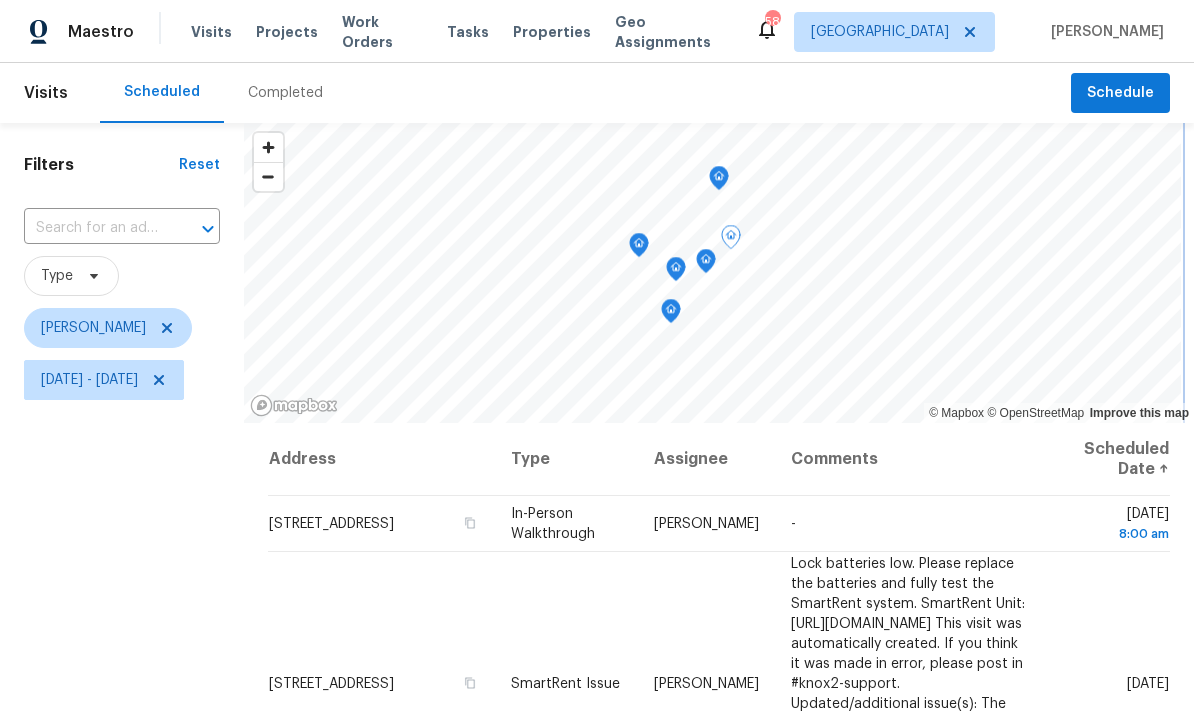 click 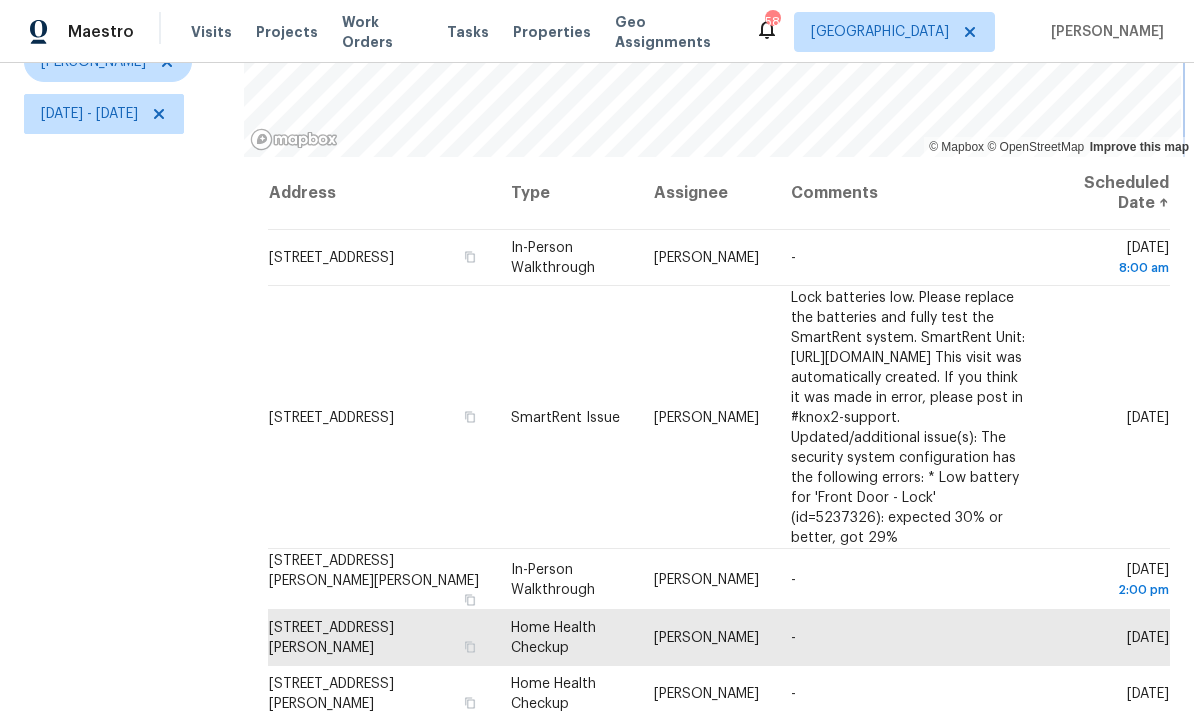 scroll, scrollTop: 265, scrollLeft: 0, axis: vertical 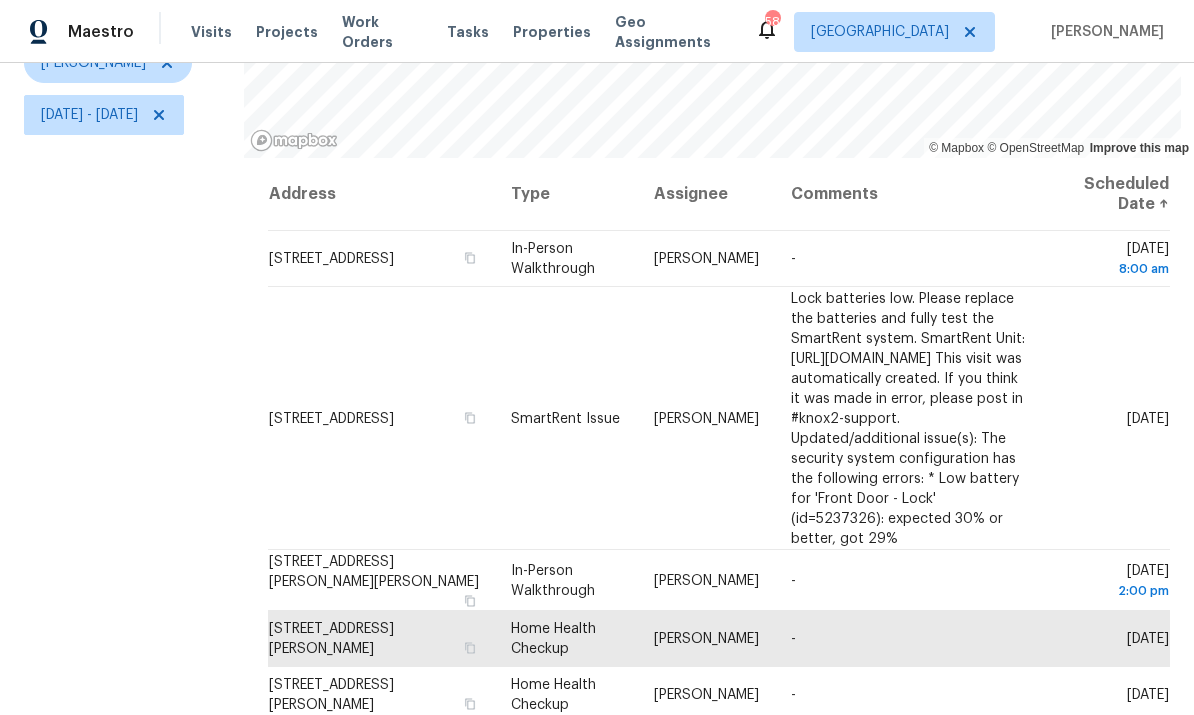 click 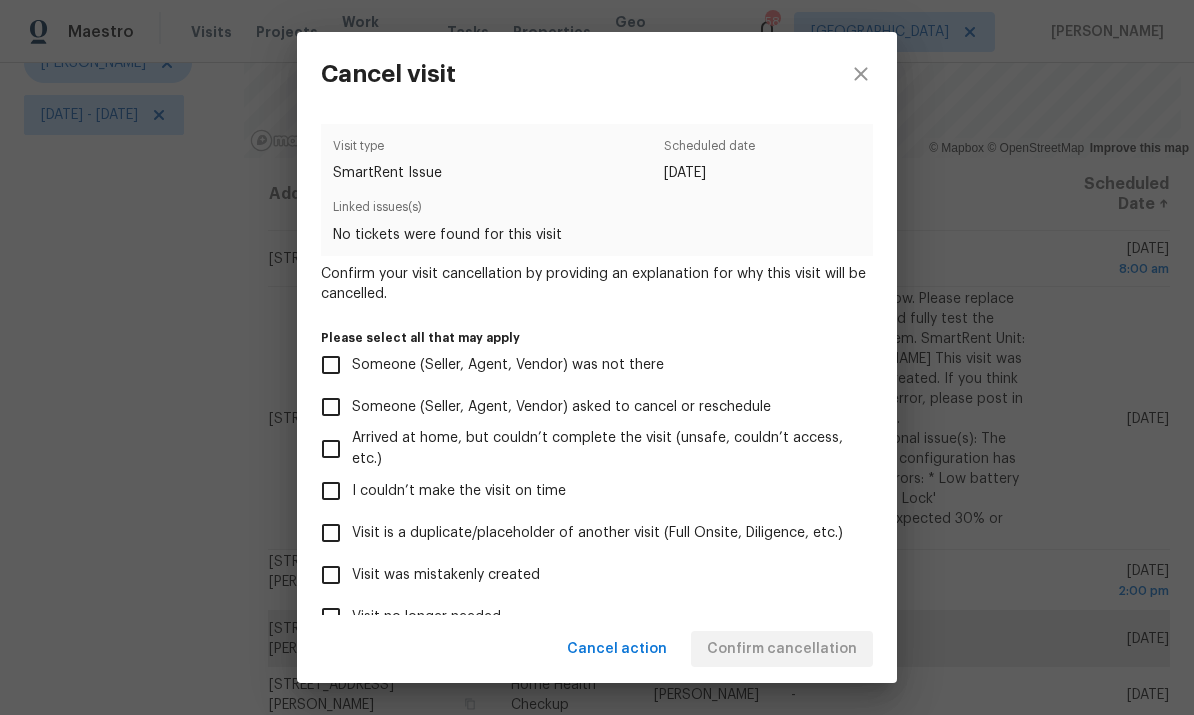 click on "Cancel visit Visit type SmartRent Issue Scheduled date 7/17/2025 Linked issues(s) No tickets were found for this visit Confirm your visit cancellation by providing an explanation for why this visit will be cancelled. Please select all that may apply Someone (Seller, Agent, Vendor) was not there Someone (Seller, Agent, Vendor) asked to cancel or reschedule Arrived at home, but couldn’t complete the visit (unsafe, couldn’t access, etc.) I couldn’t make the visit on time Visit is a duplicate/placeholder of another visit (Full Onsite, Diligence, etc.) Visit was mistakenly created Visit no longer needed Other Other reason or additional notes x Other reason or additional notes Cancel action Confirm cancellation" at bounding box center (597, 357) 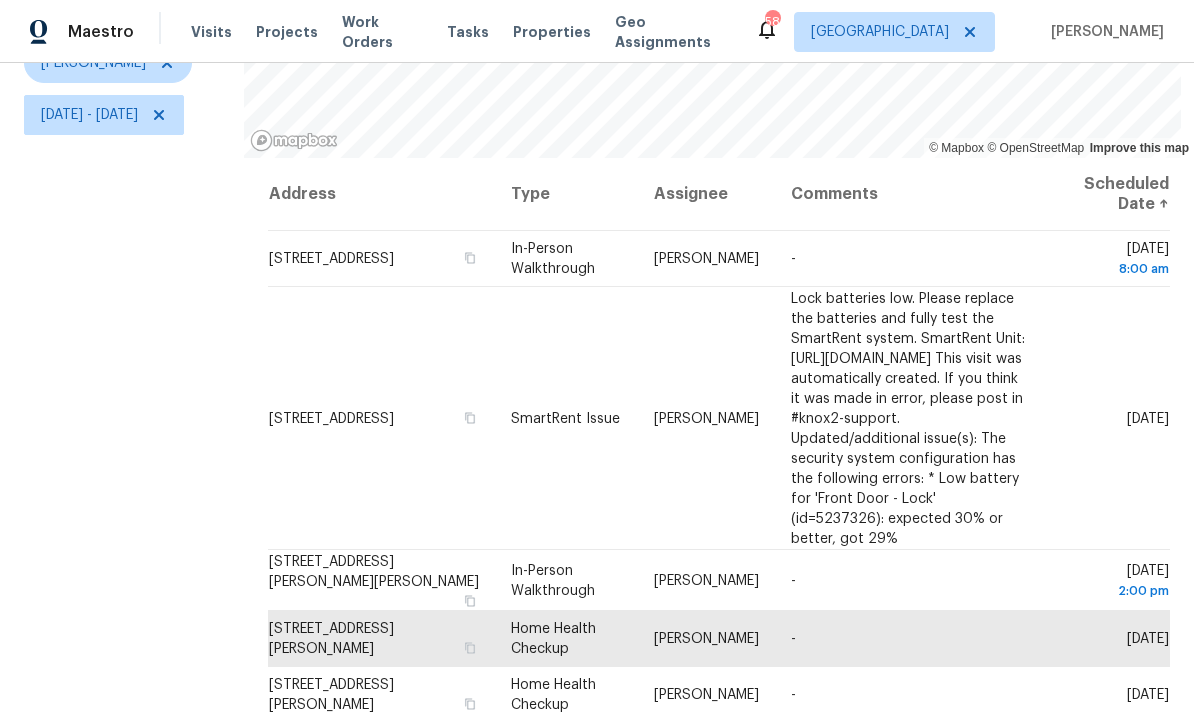 click 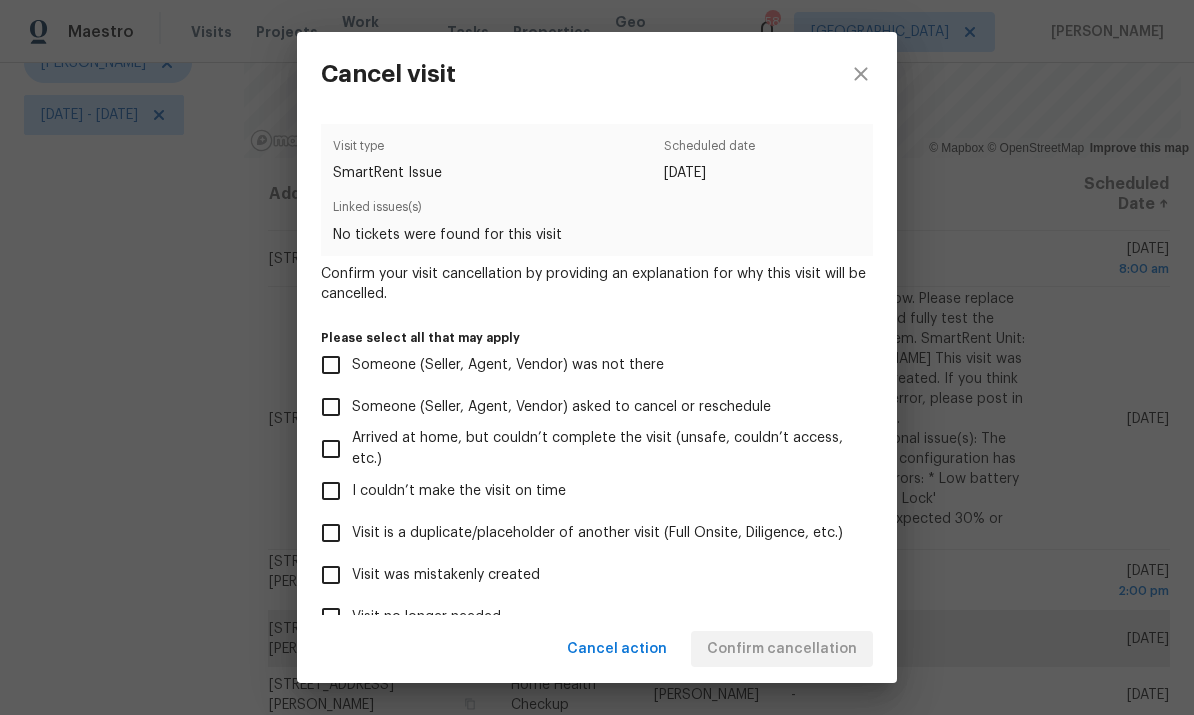 click on "Visit was mistakenly created" at bounding box center [331, 575] 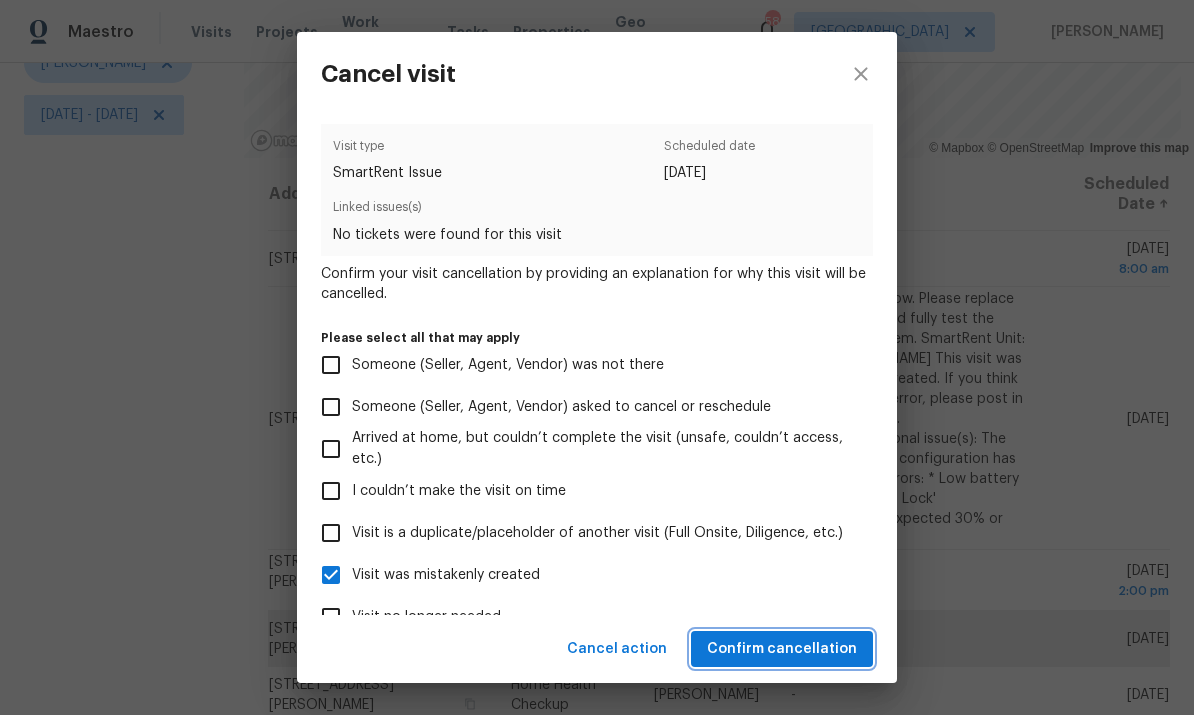 click on "Confirm cancellation" at bounding box center (782, 649) 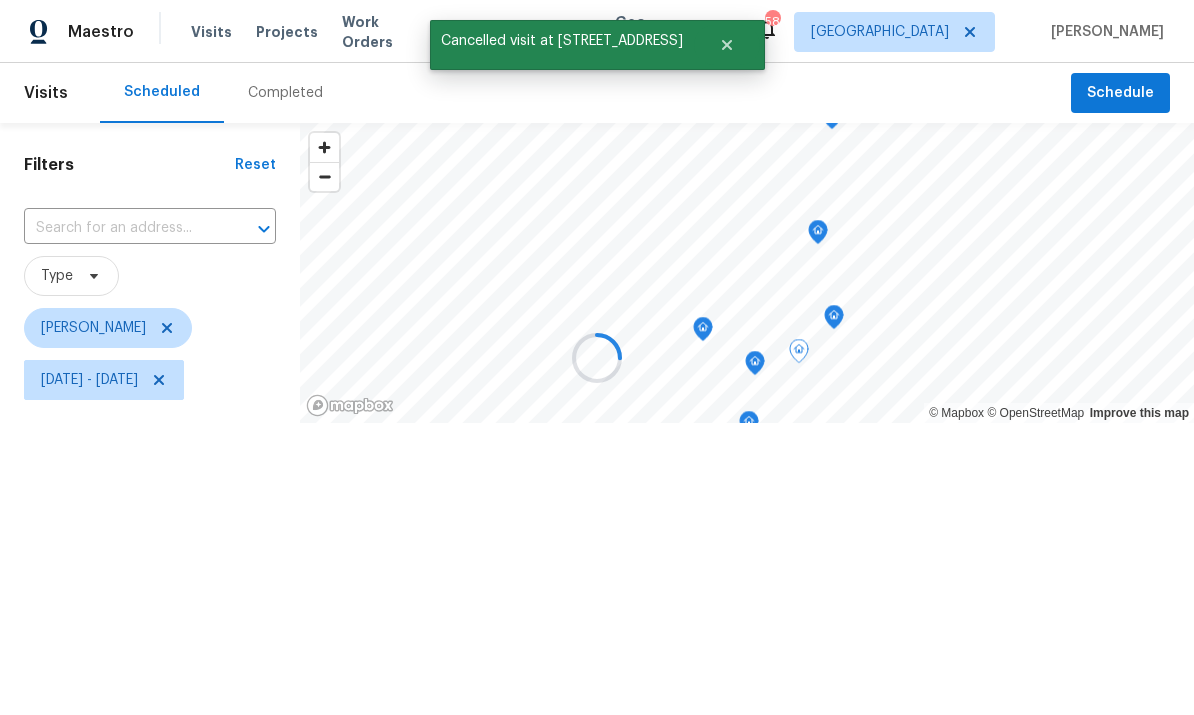 scroll, scrollTop: 0, scrollLeft: 0, axis: both 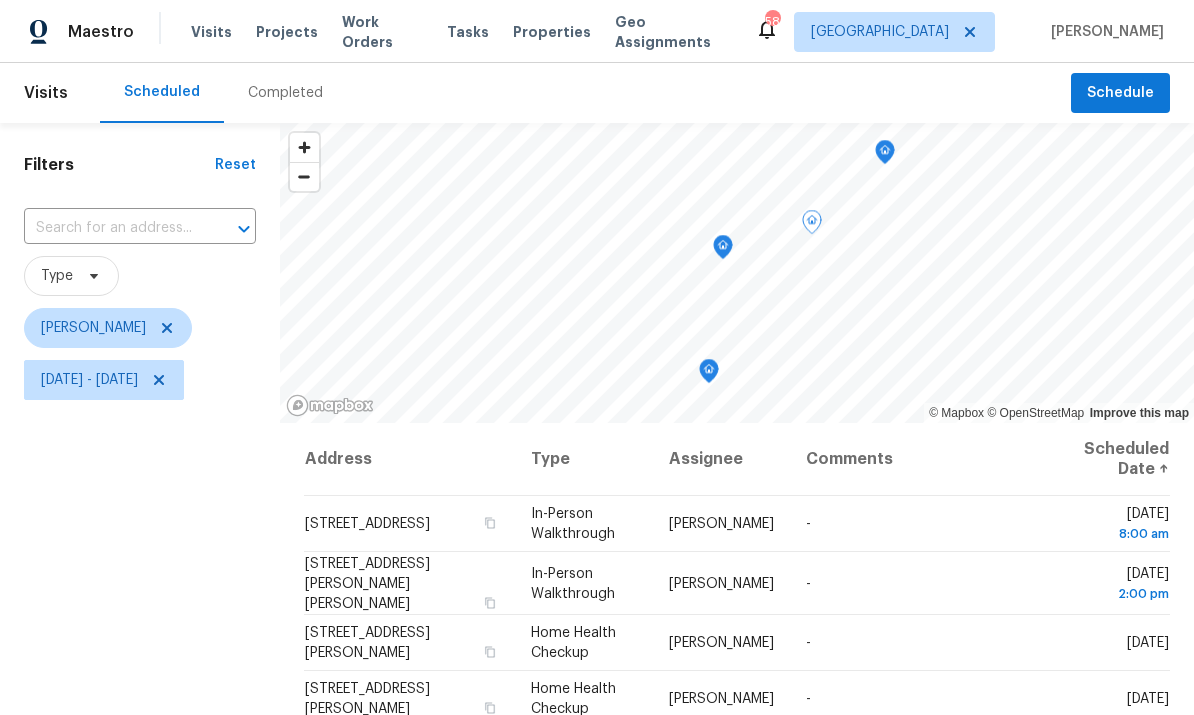 click 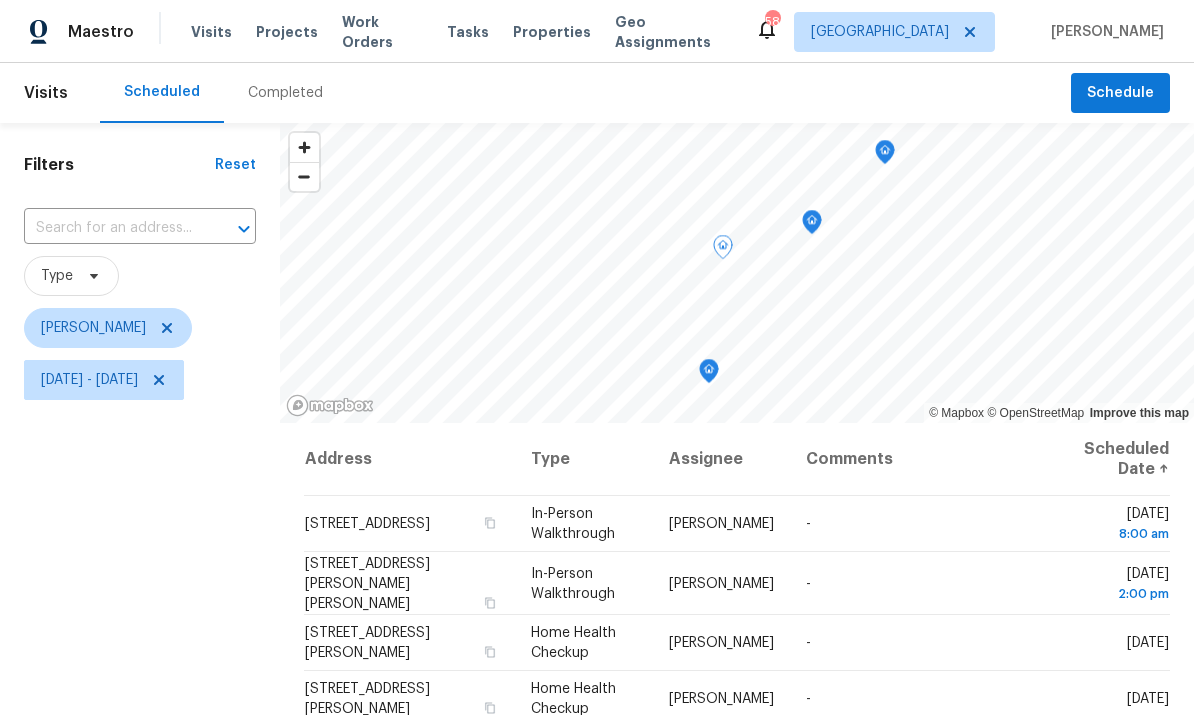 scroll, scrollTop: 0, scrollLeft: 0, axis: both 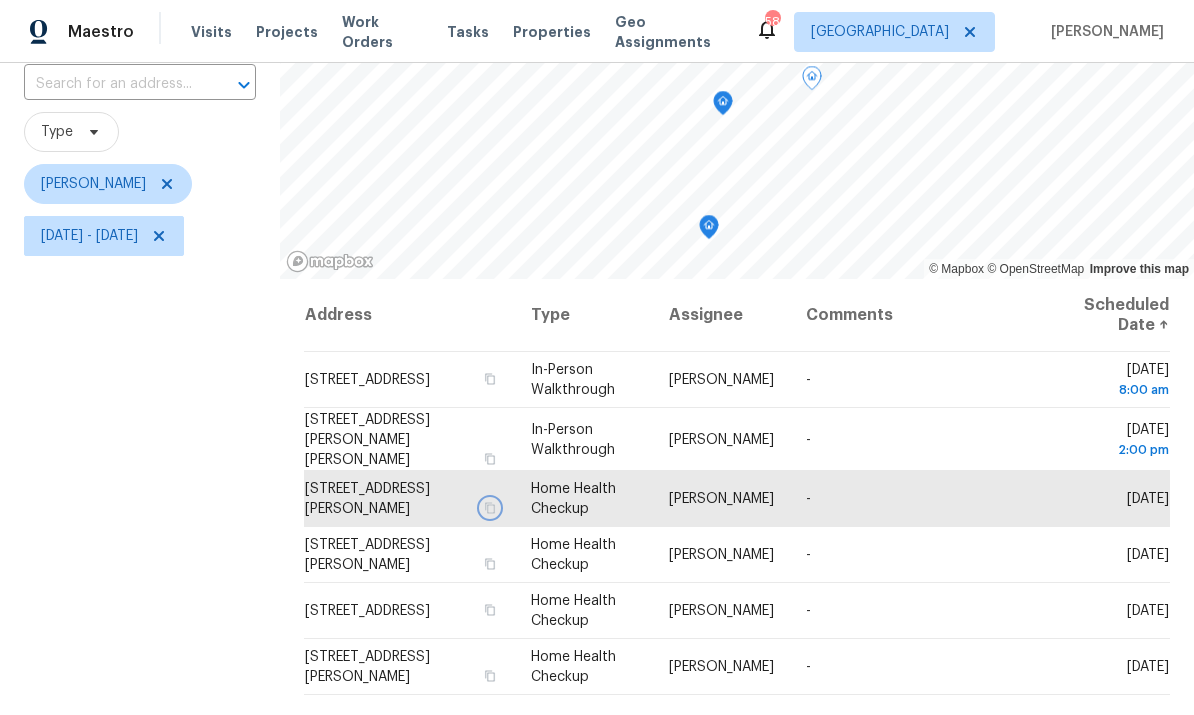 click 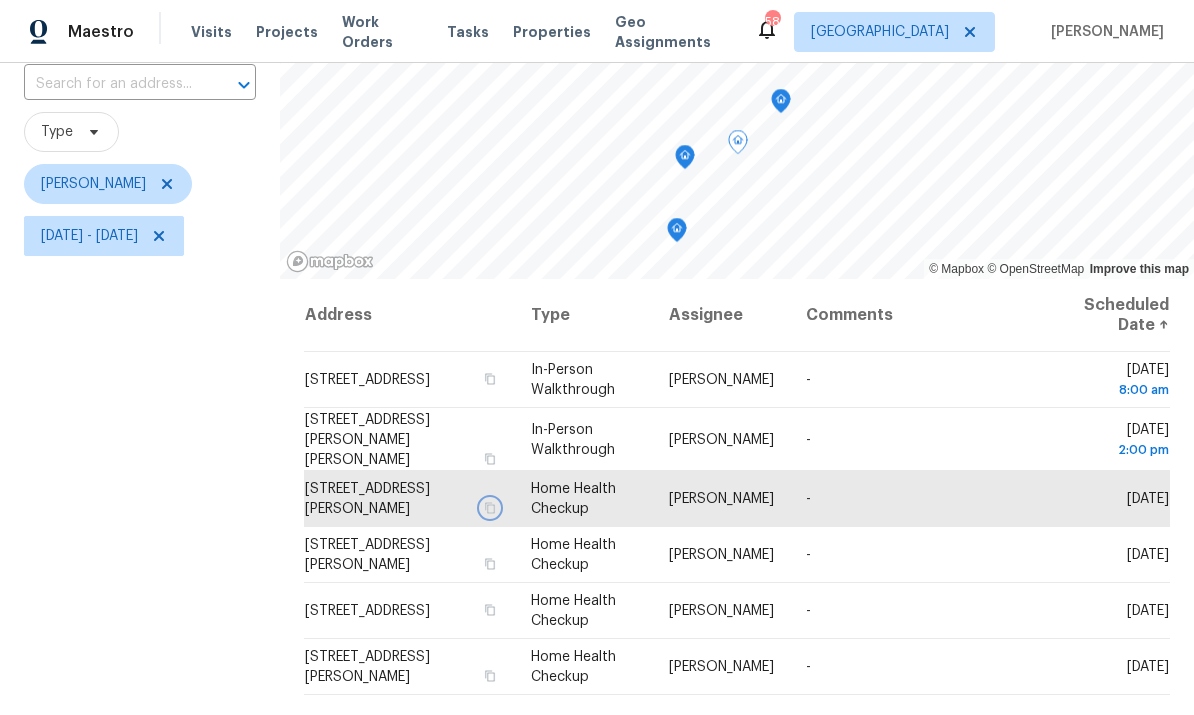 click 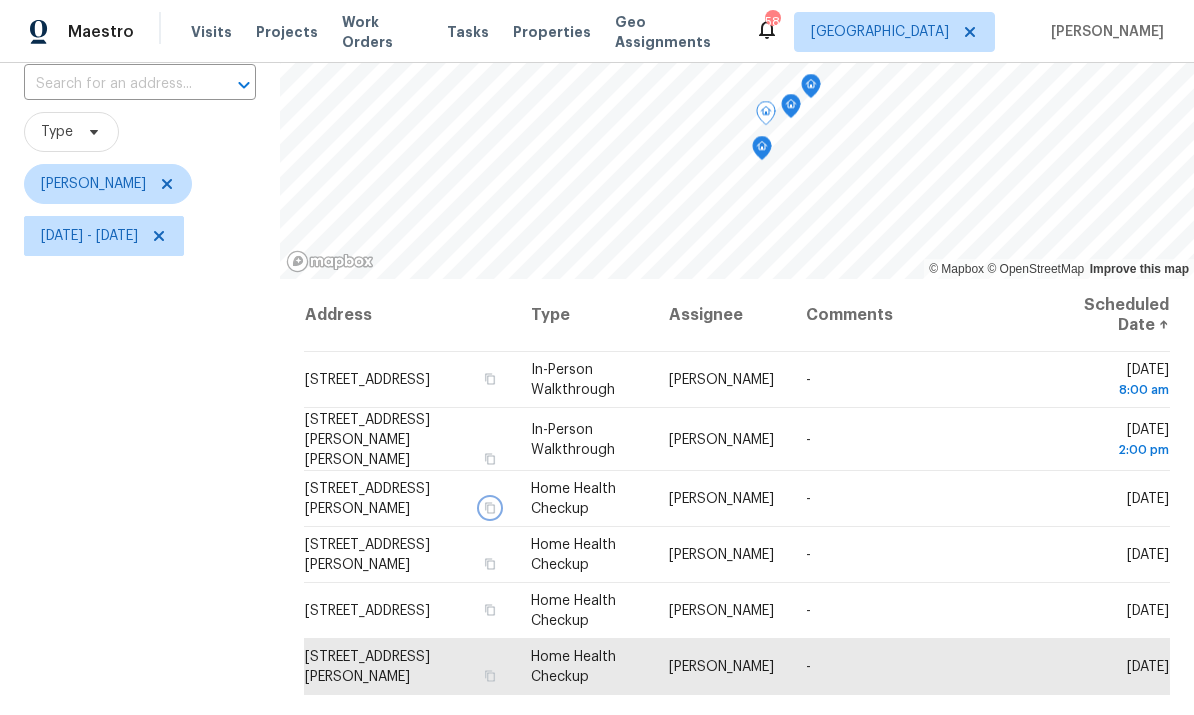 click 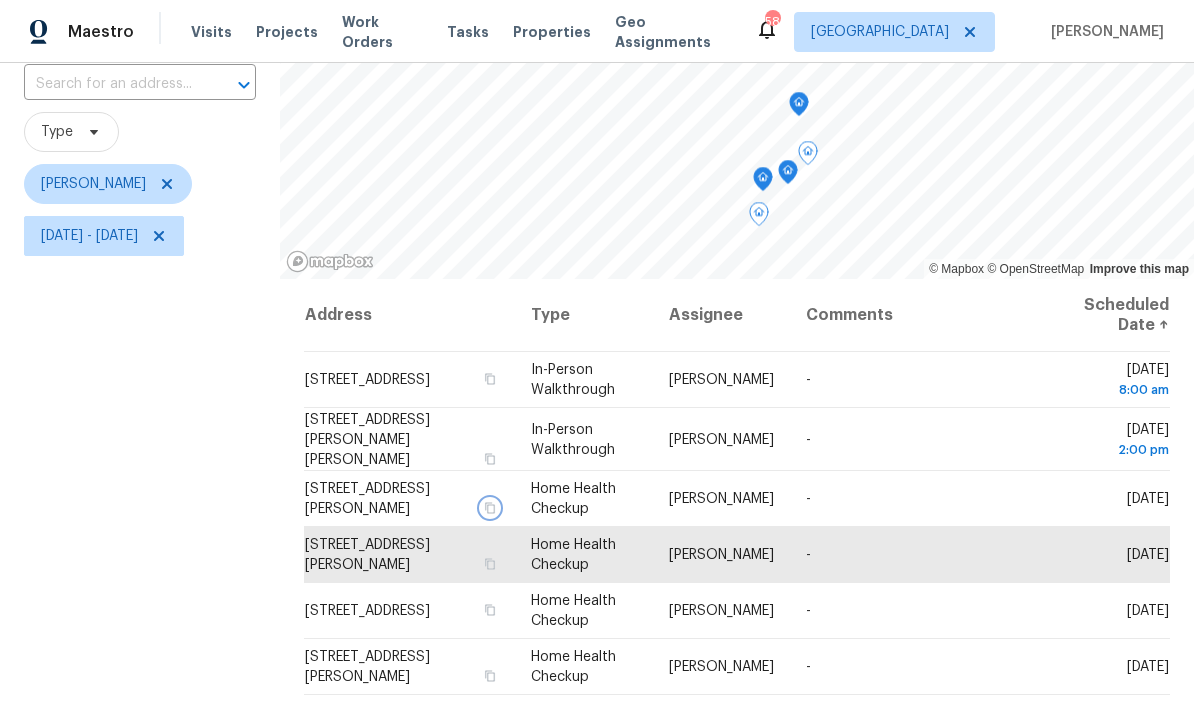 click 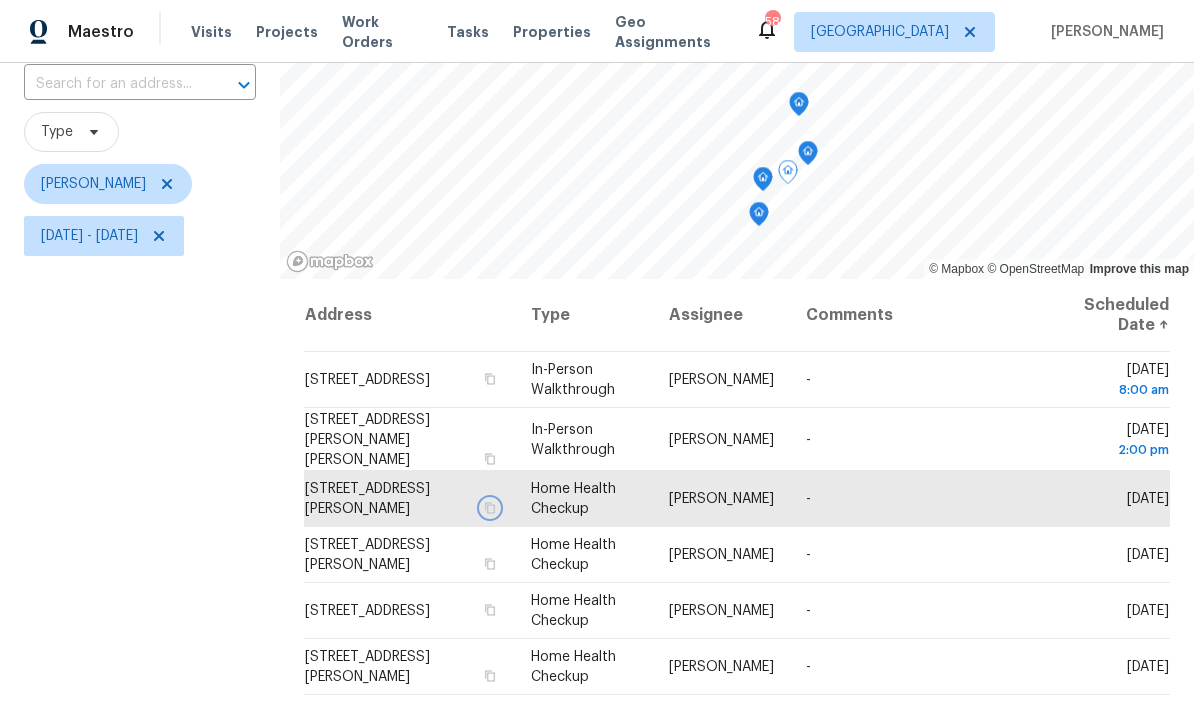 click 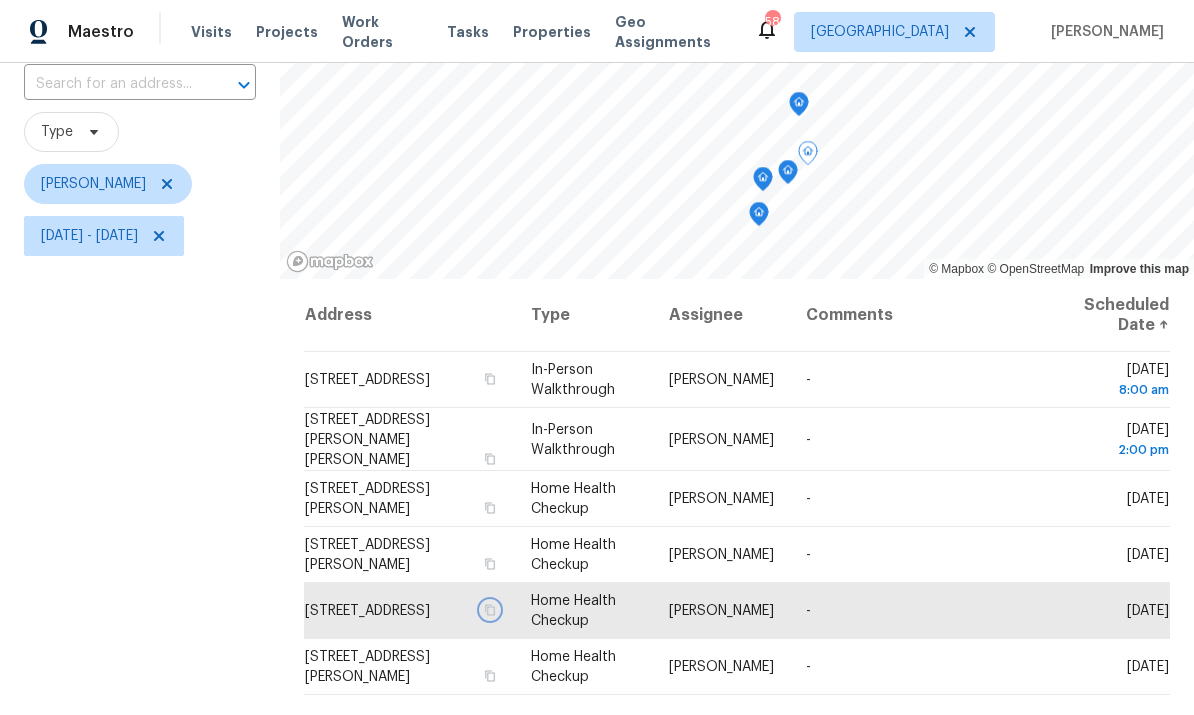click at bounding box center (490, 610) 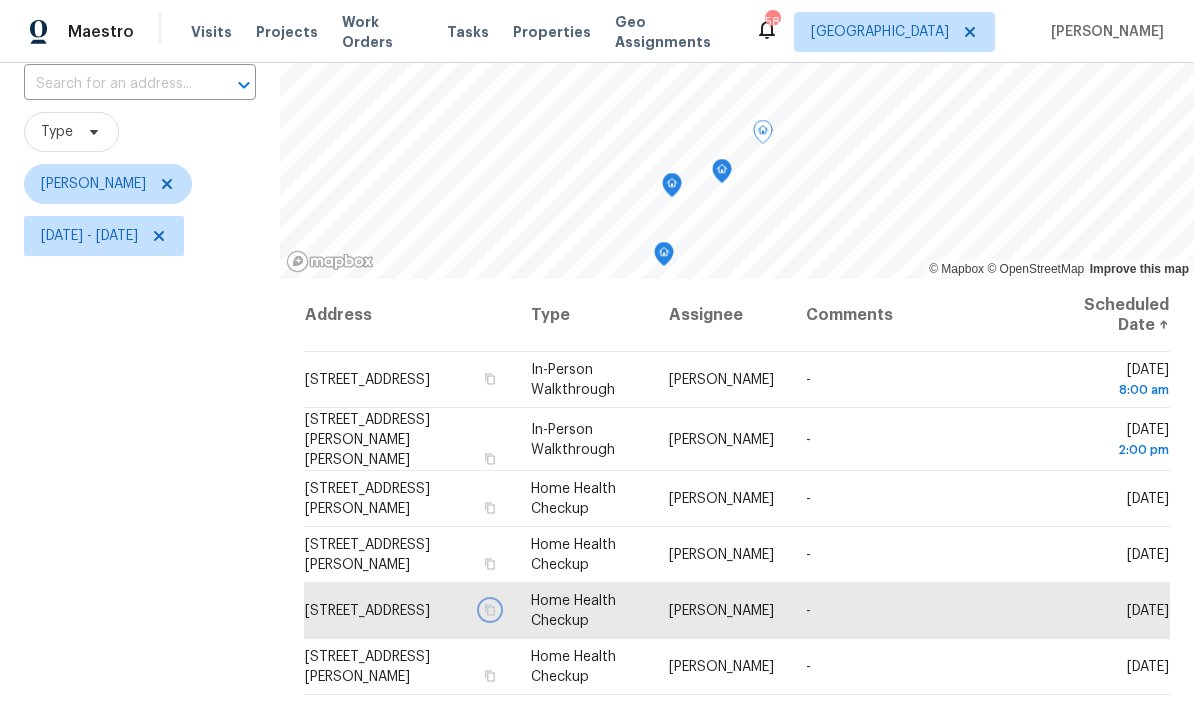 click 